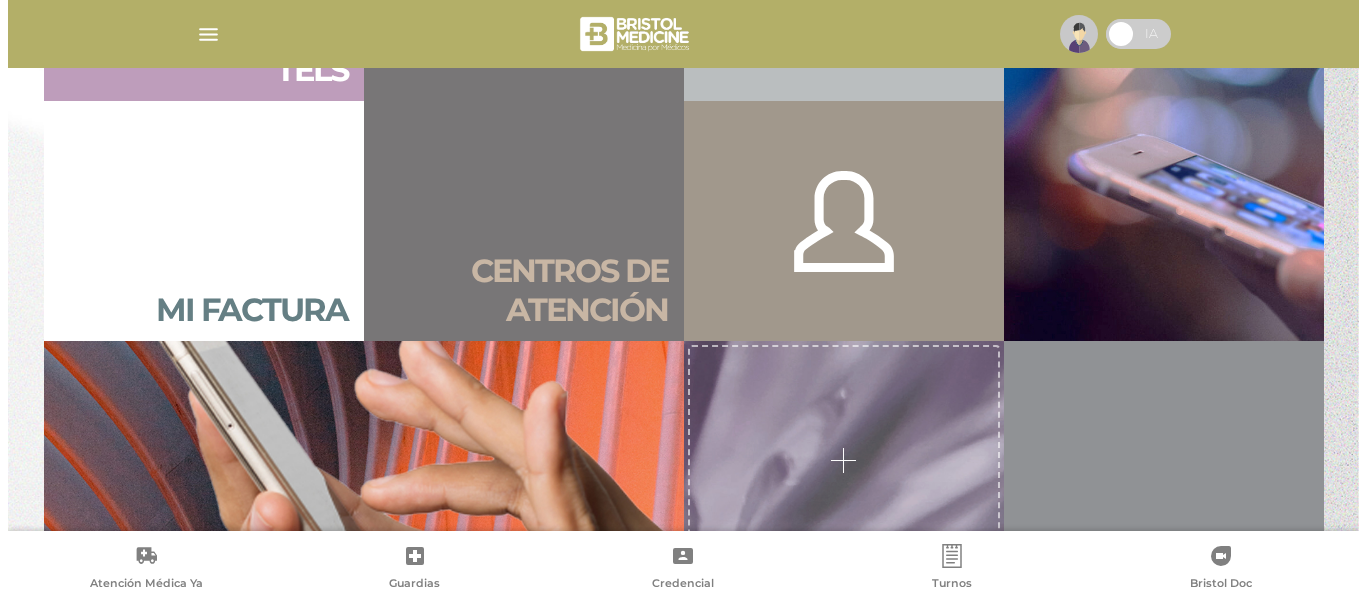 scroll, scrollTop: 1400, scrollLeft: 0, axis: vertical 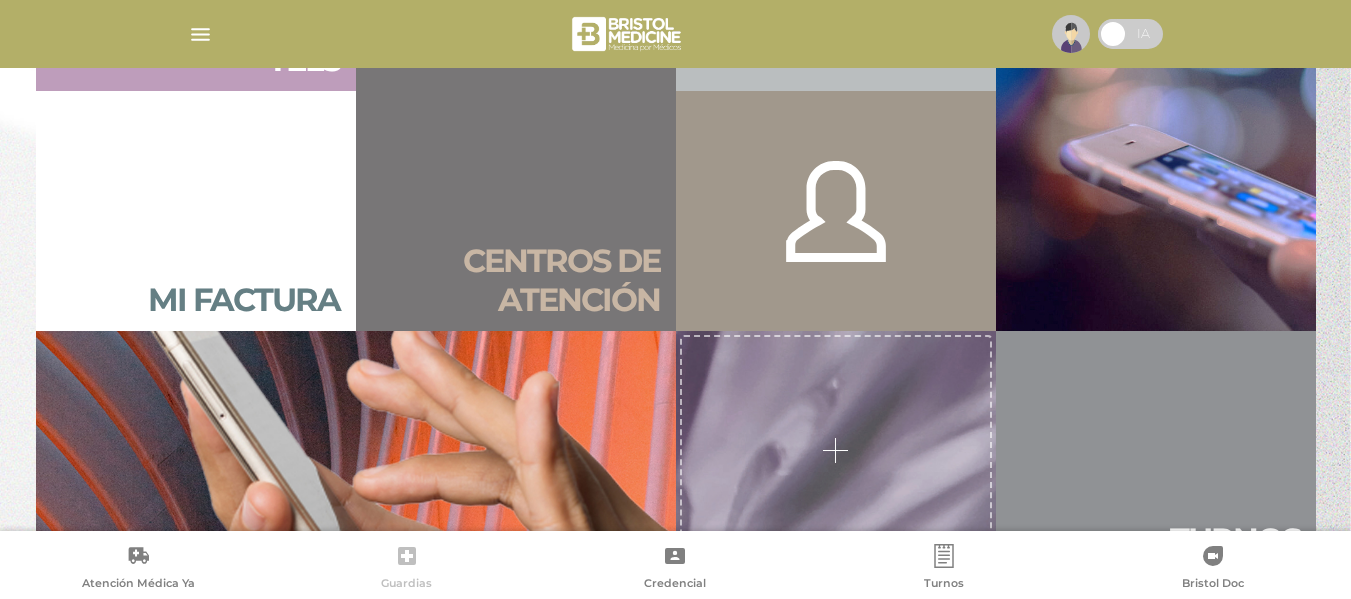 click 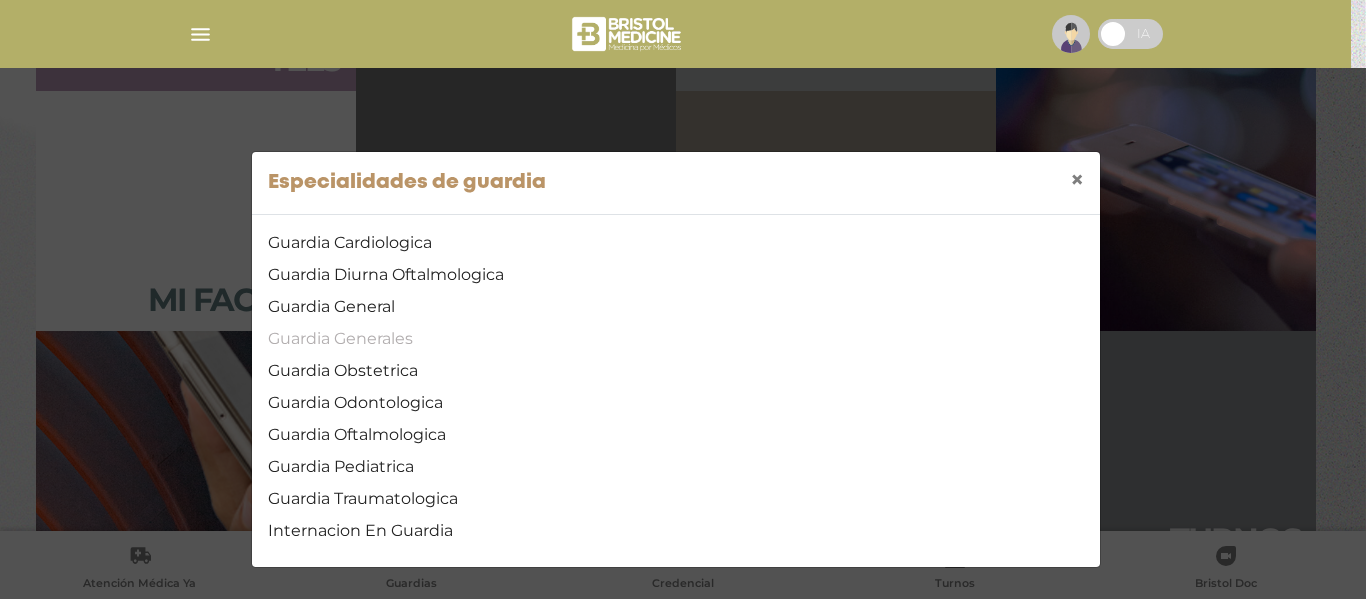scroll, scrollTop: 8, scrollLeft: 0, axis: vertical 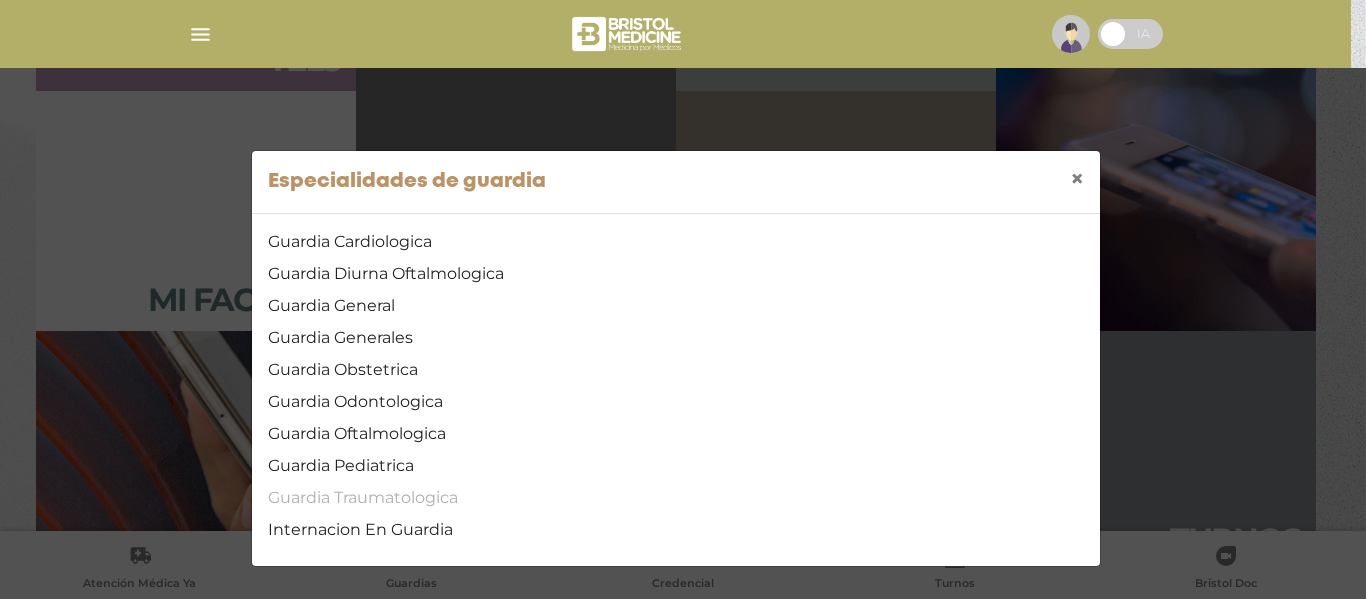 click on "Guardia Traumatologica" at bounding box center (676, 498) 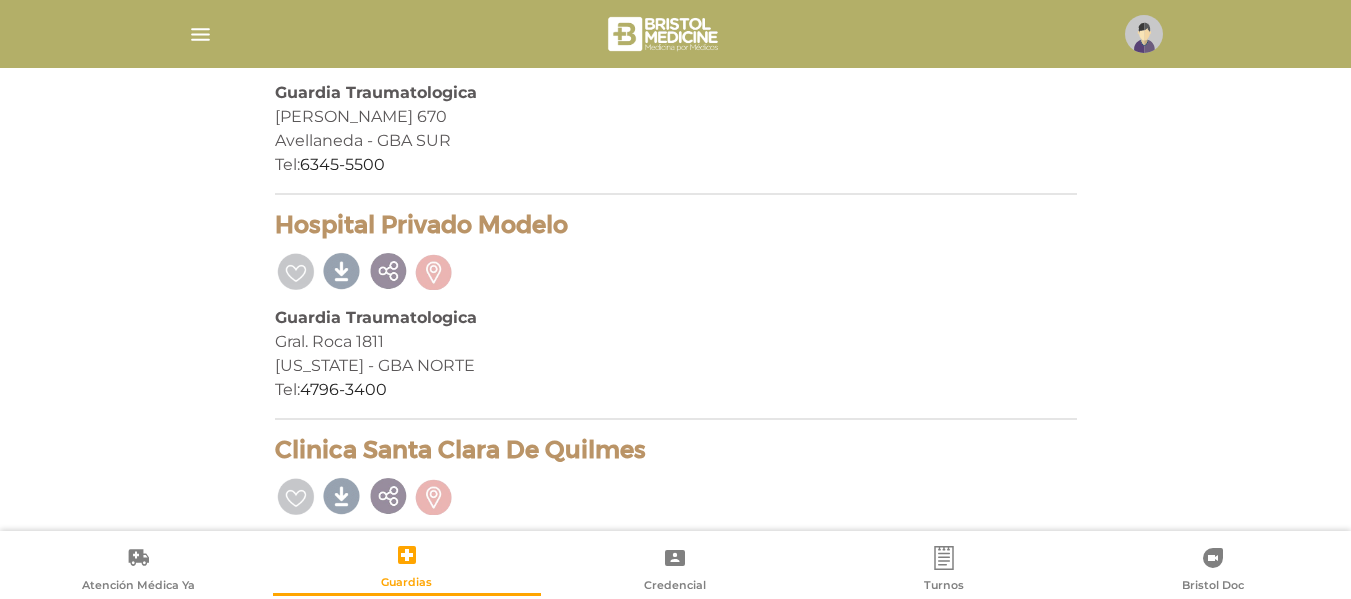 scroll, scrollTop: 1000, scrollLeft: 0, axis: vertical 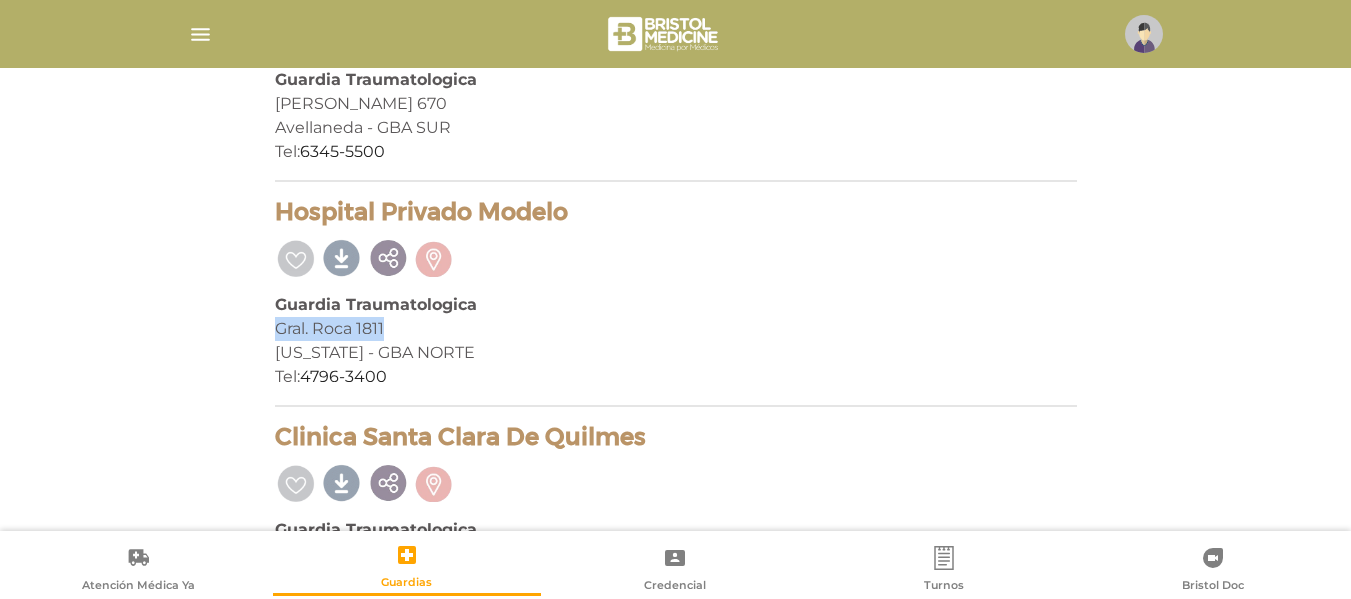 drag, startPoint x: 278, startPoint y: 328, endPoint x: 411, endPoint y: 328, distance: 133 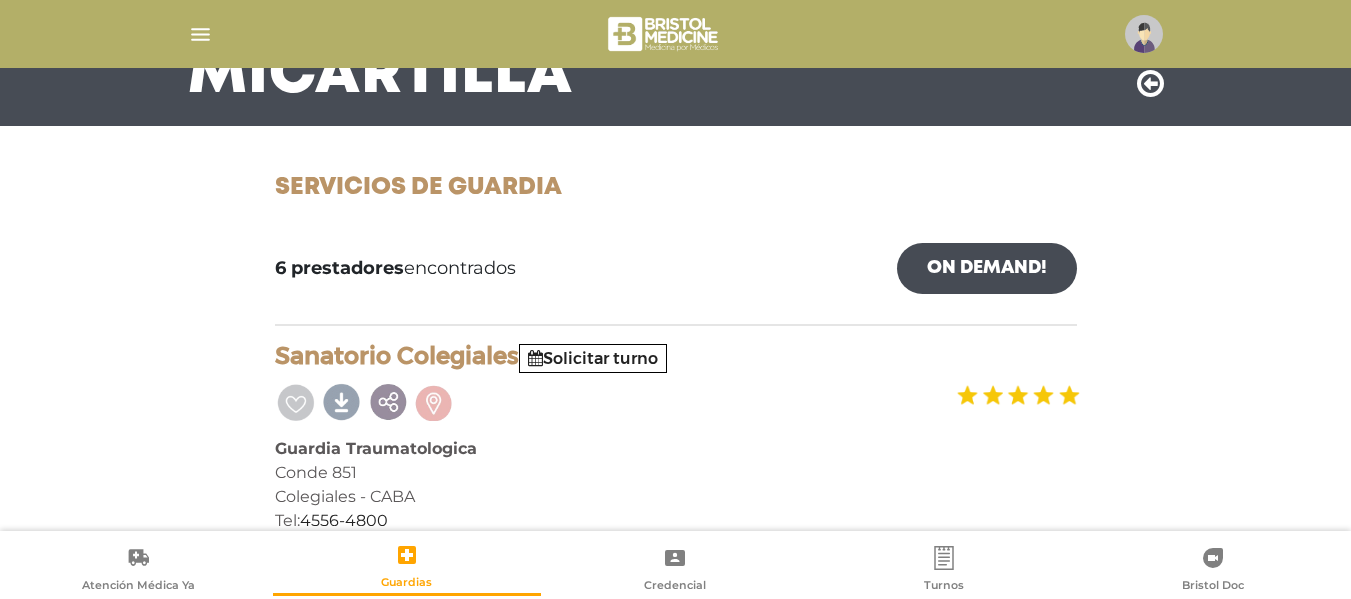 scroll, scrollTop: 0, scrollLeft: 0, axis: both 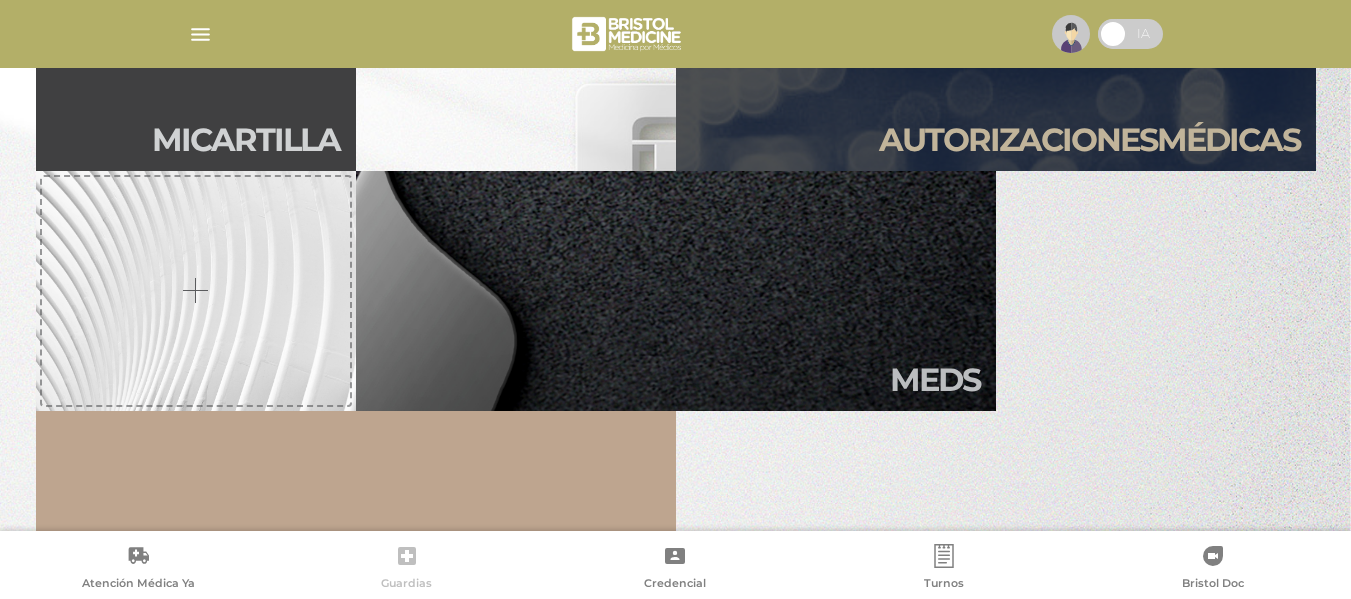 click 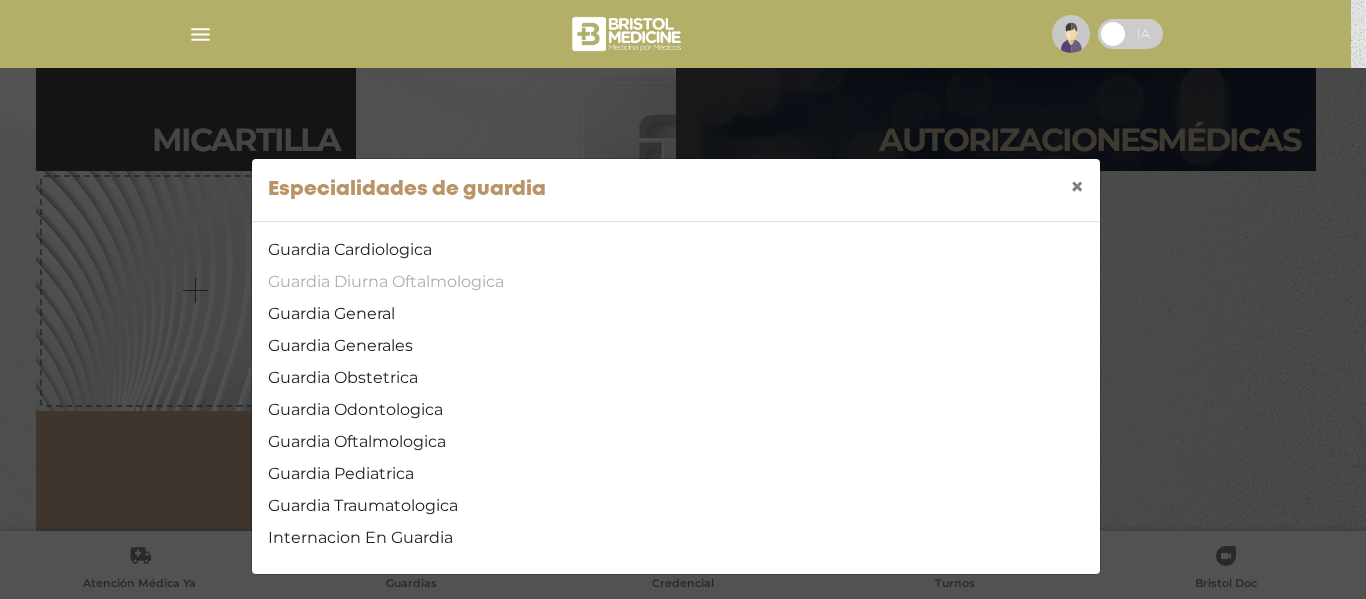 click on "Guardia Diurna Oftalmologica" at bounding box center (676, 282) 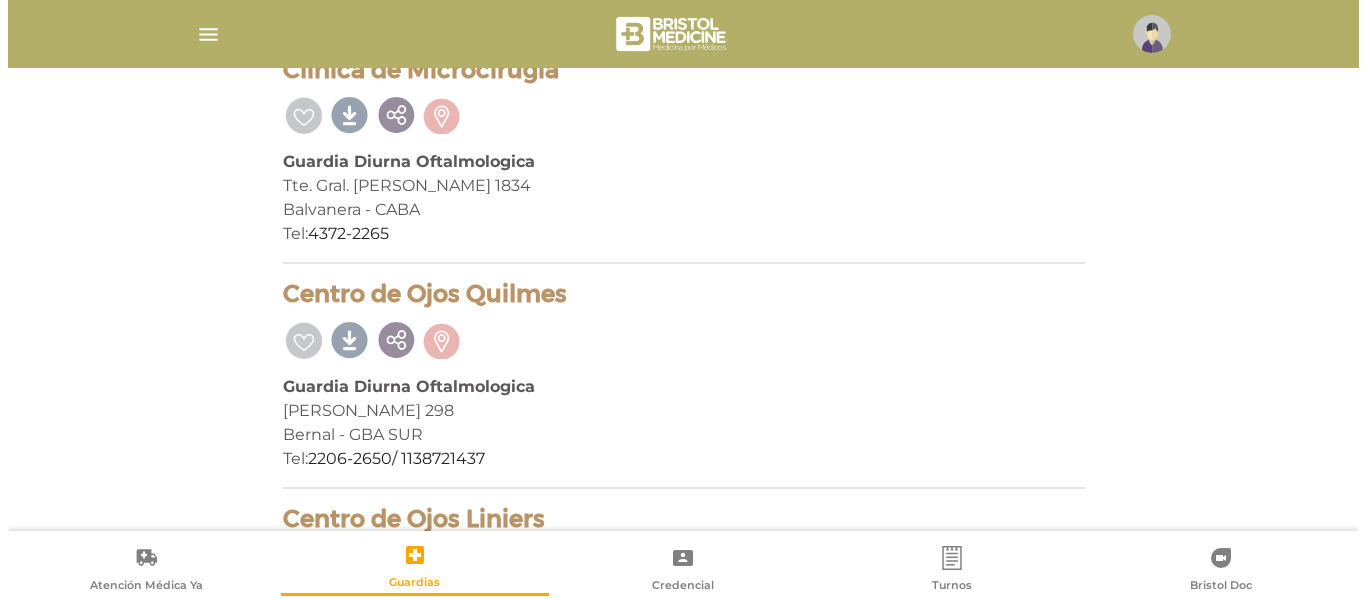 scroll, scrollTop: 617, scrollLeft: 0, axis: vertical 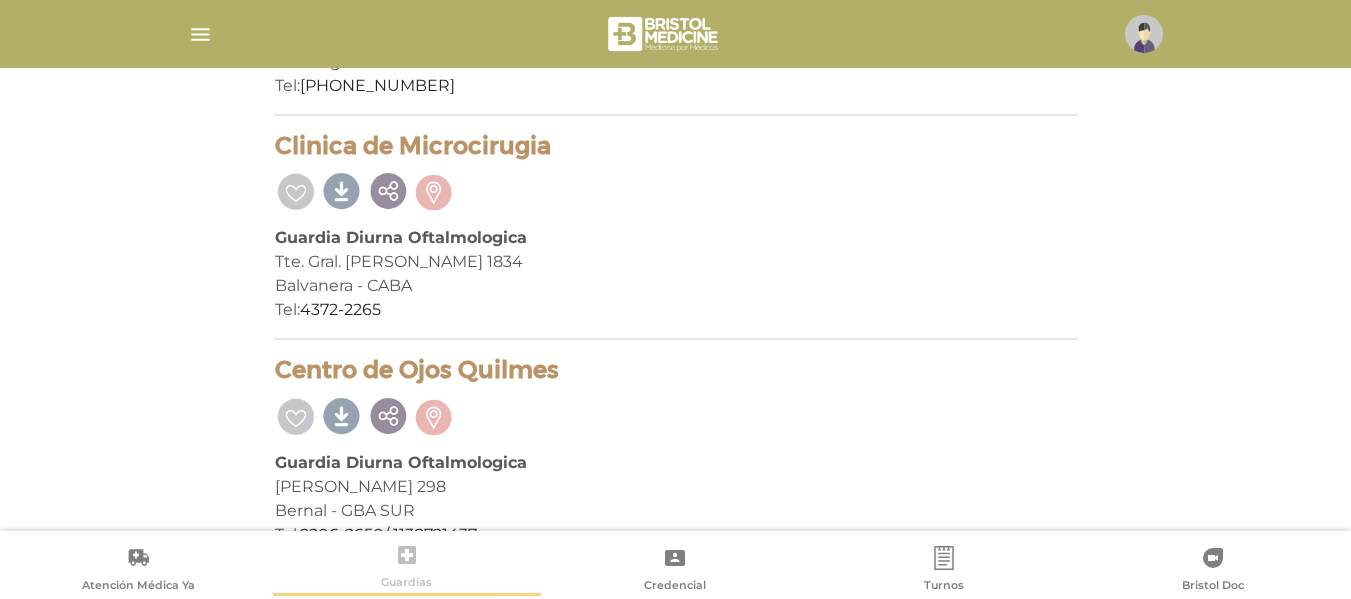 click 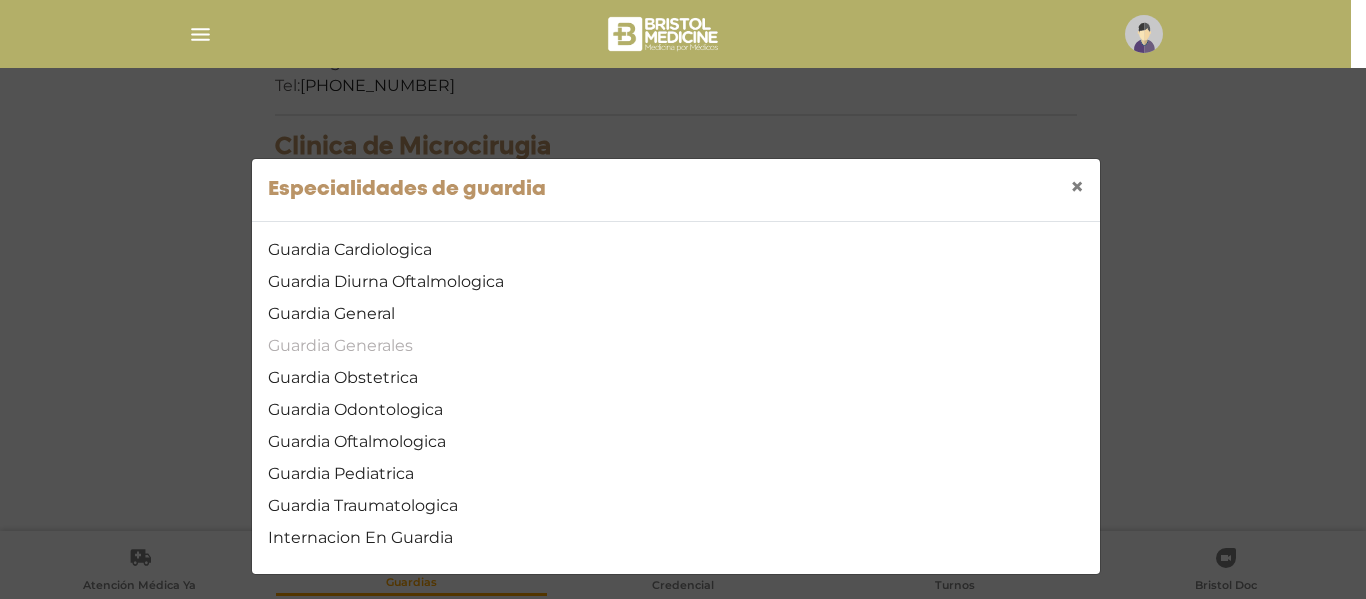 click on "Guardia Generales" at bounding box center (676, 346) 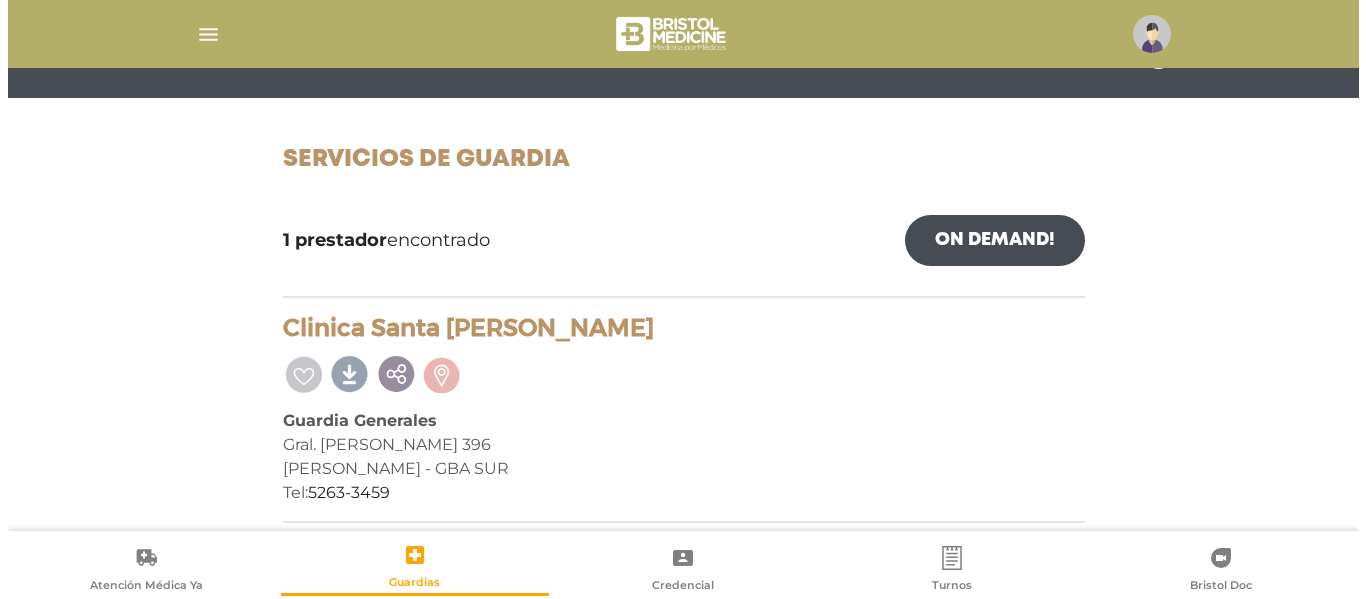 scroll, scrollTop: 218, scrollLeft: 0, axis: vertical 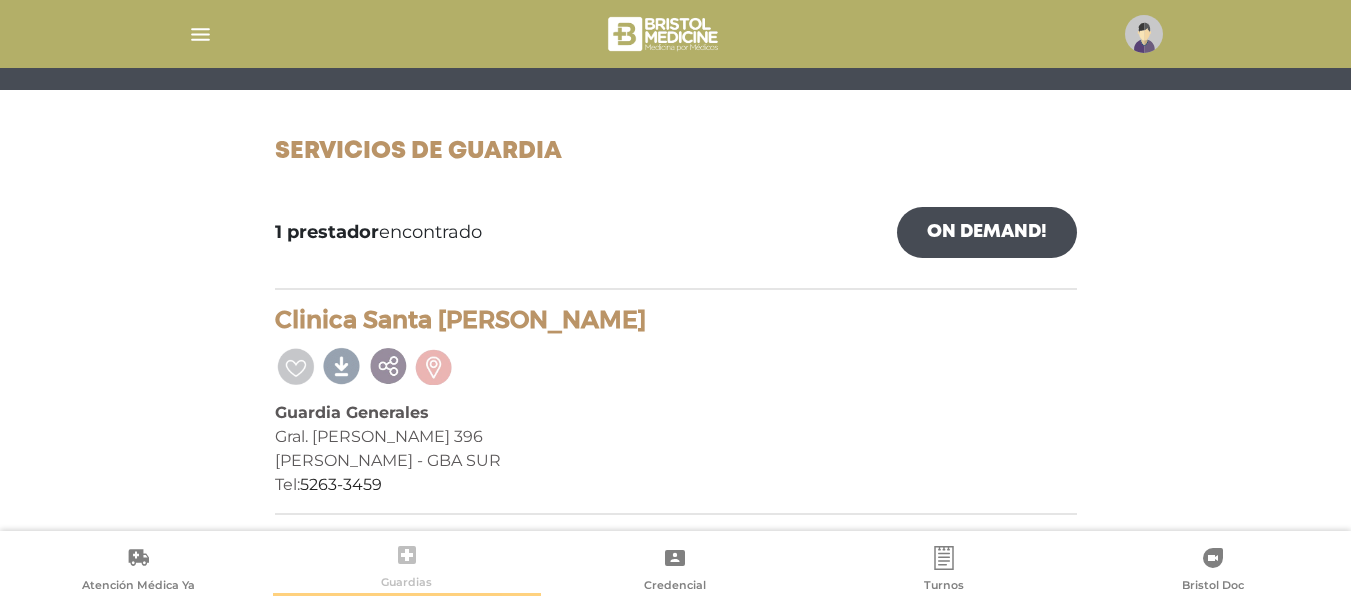 click 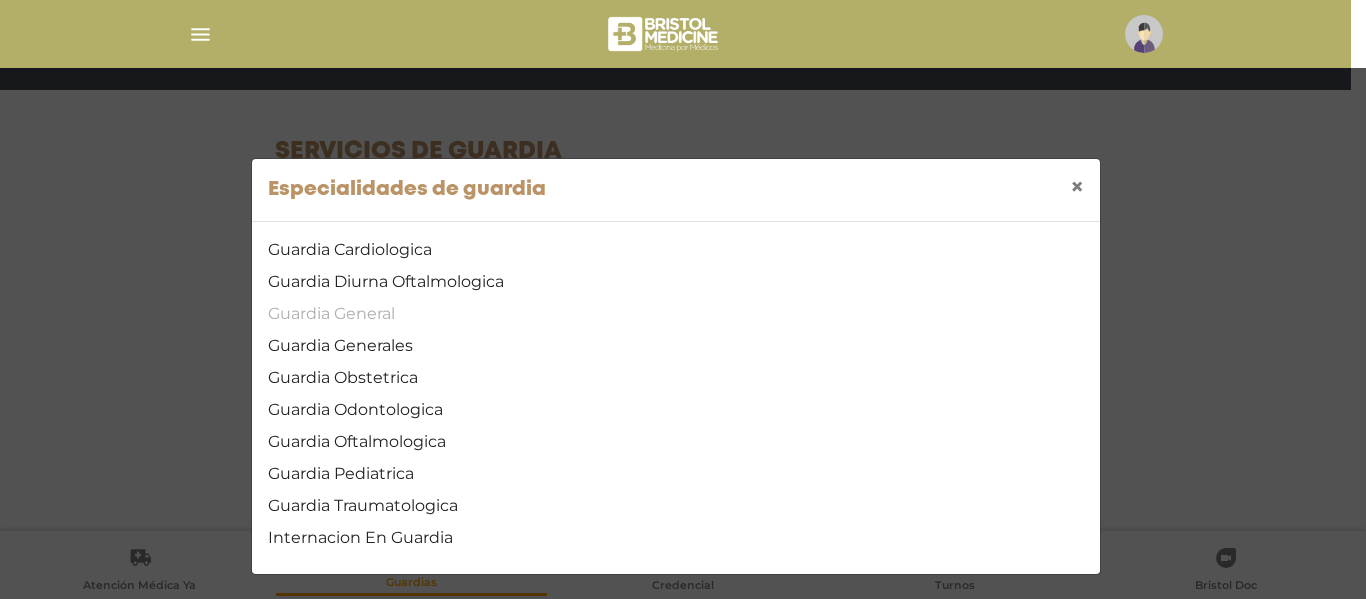 click on "Guardia General" at bounding box center [676, 314] 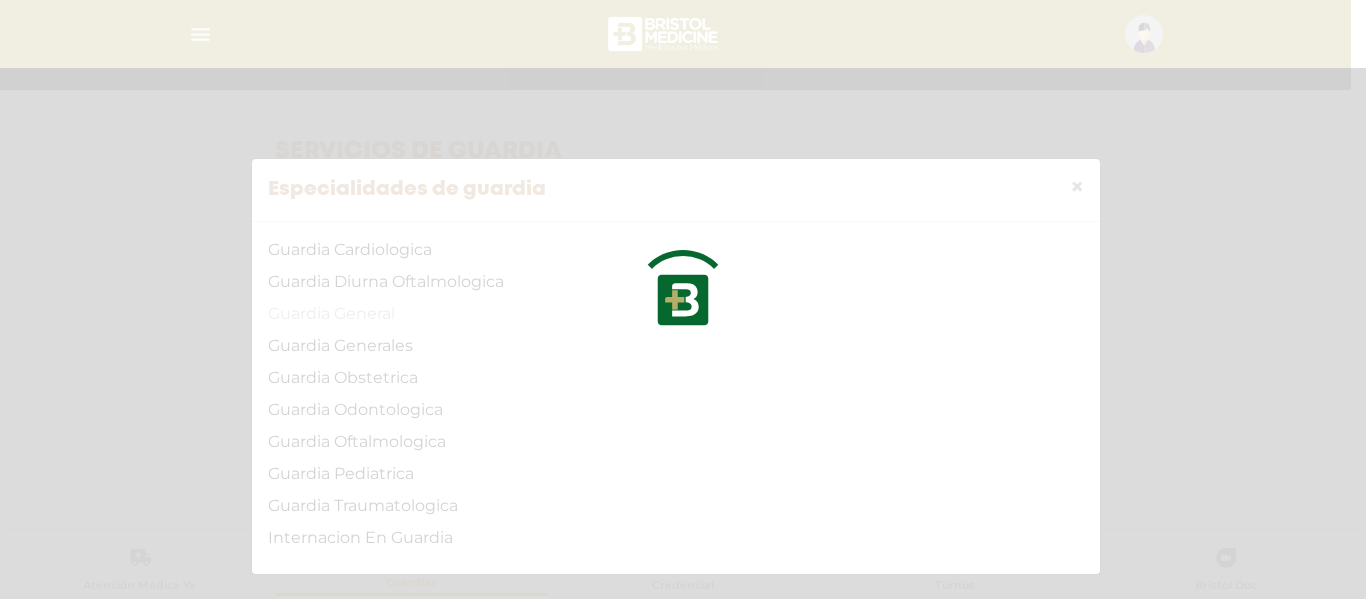 scroll, scrollTop: 0, scrollLeft: 0, axis: both 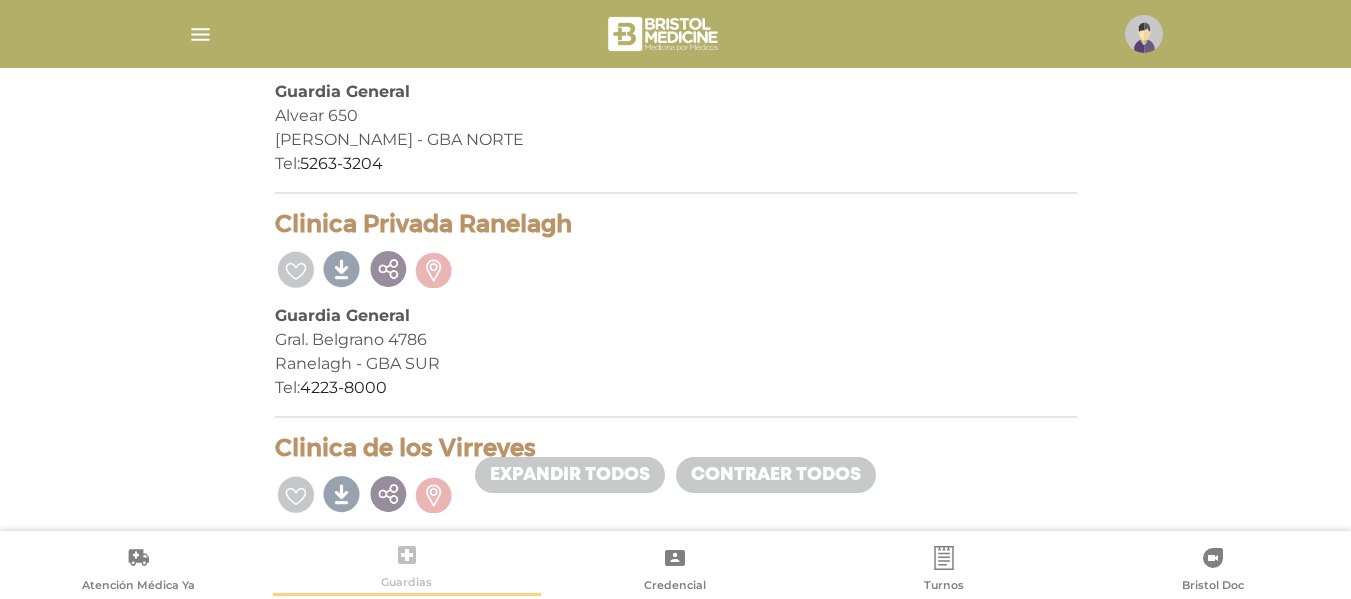 click 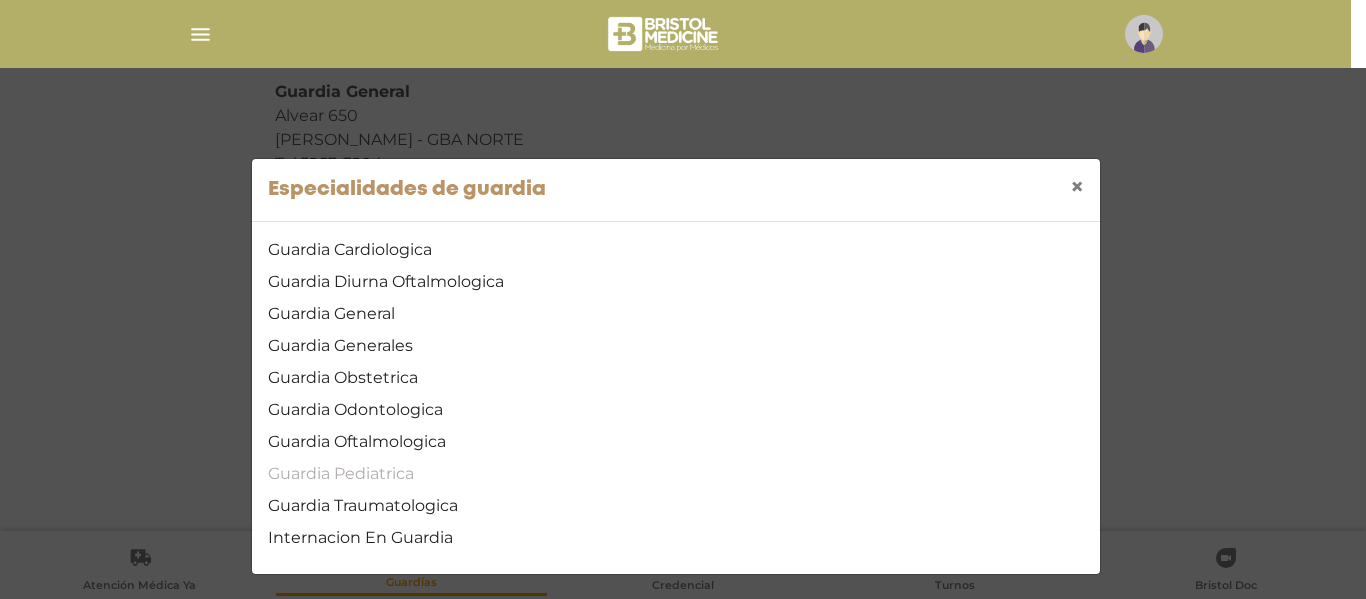 scroll, scrollTop: 8, scrollLeft: 0, axis: vertical 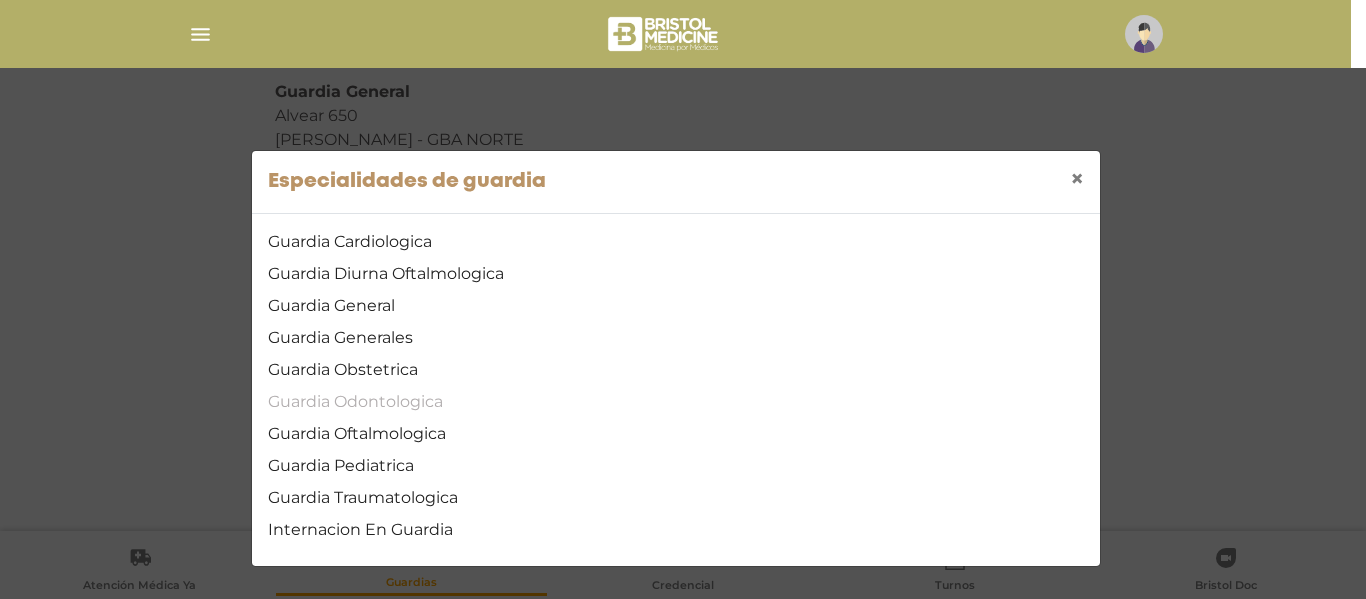 click on "Guardia Odontologica" at bounding box center [676, 402] 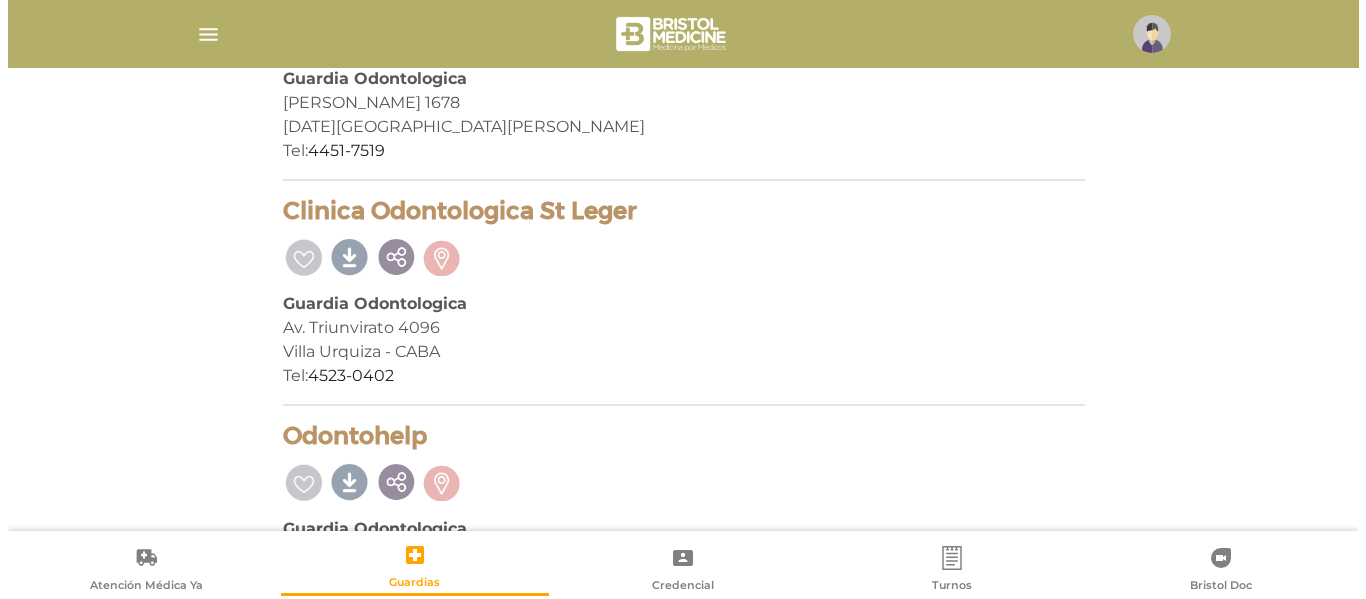 scroll, scrollTop: 966, scrollLeft: 0, axis: vertical 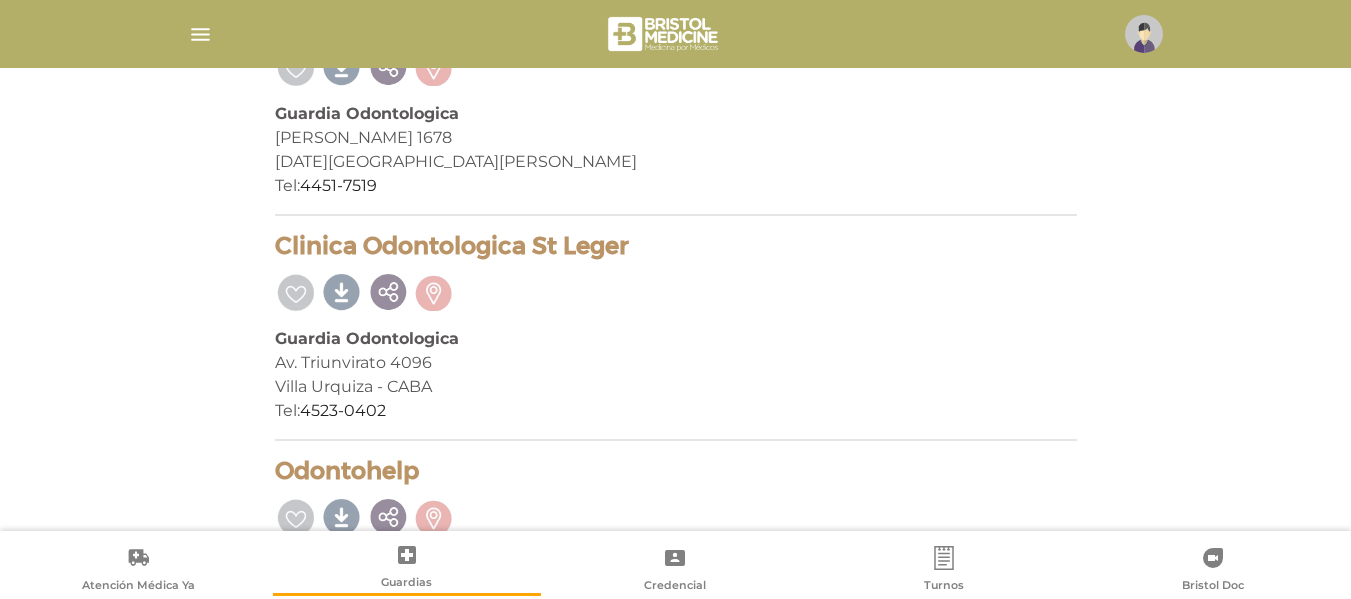 click 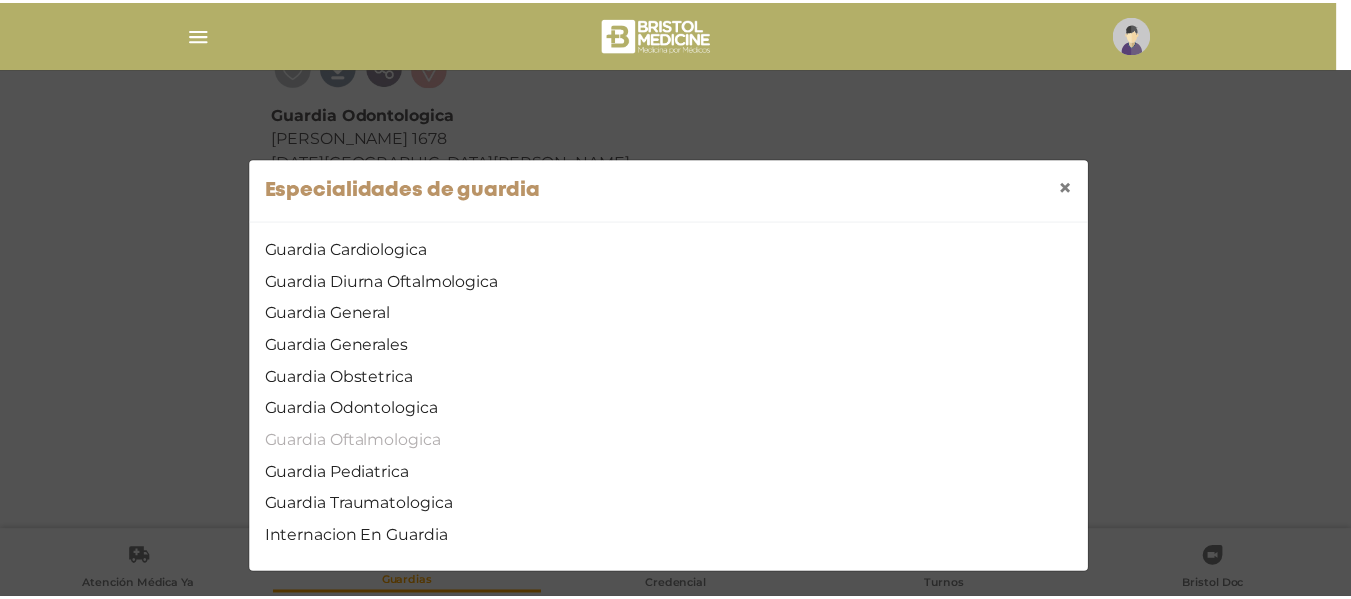 scroll, scrollTop: 8, scrollLeft: 0, axis: vertical 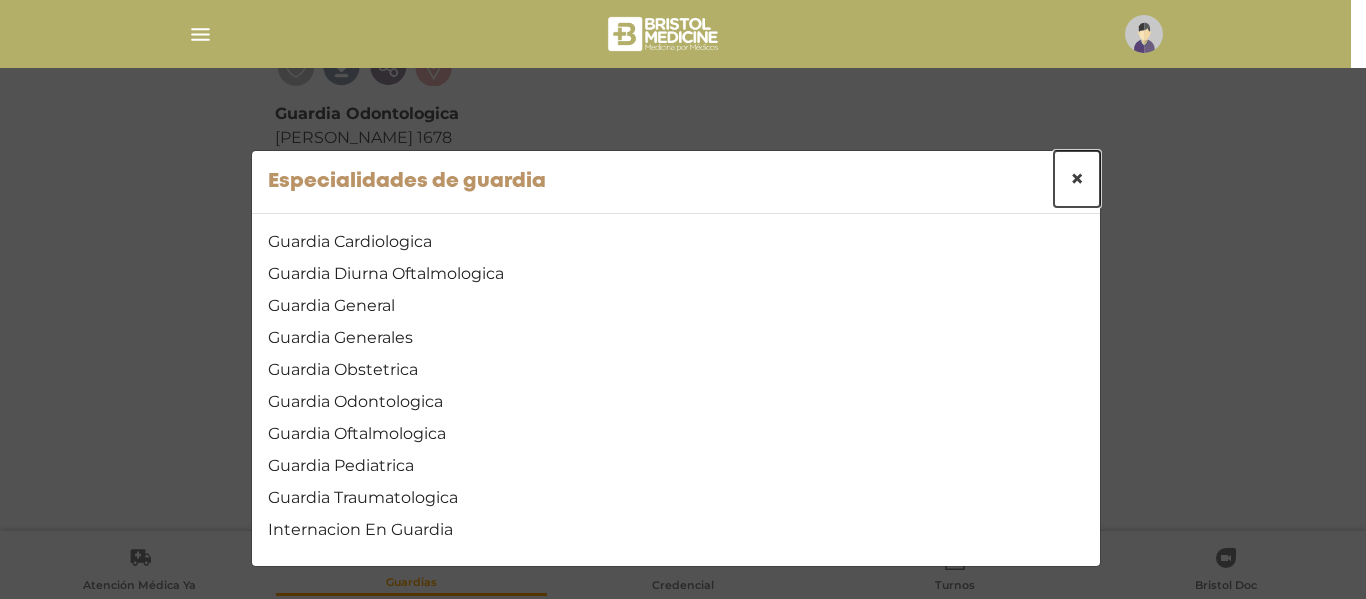 click on "×" at bounding box center (1077, 178) 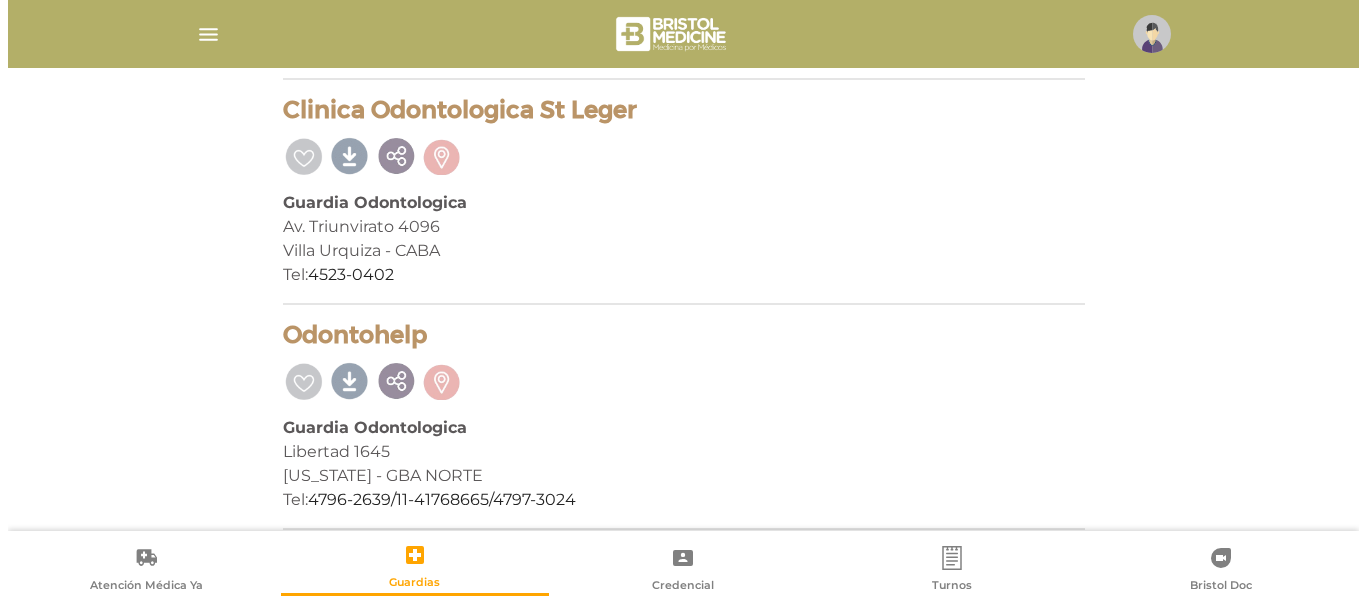 scroll, scrollTop: 1066, scrollLeft: 0, axis: vertical 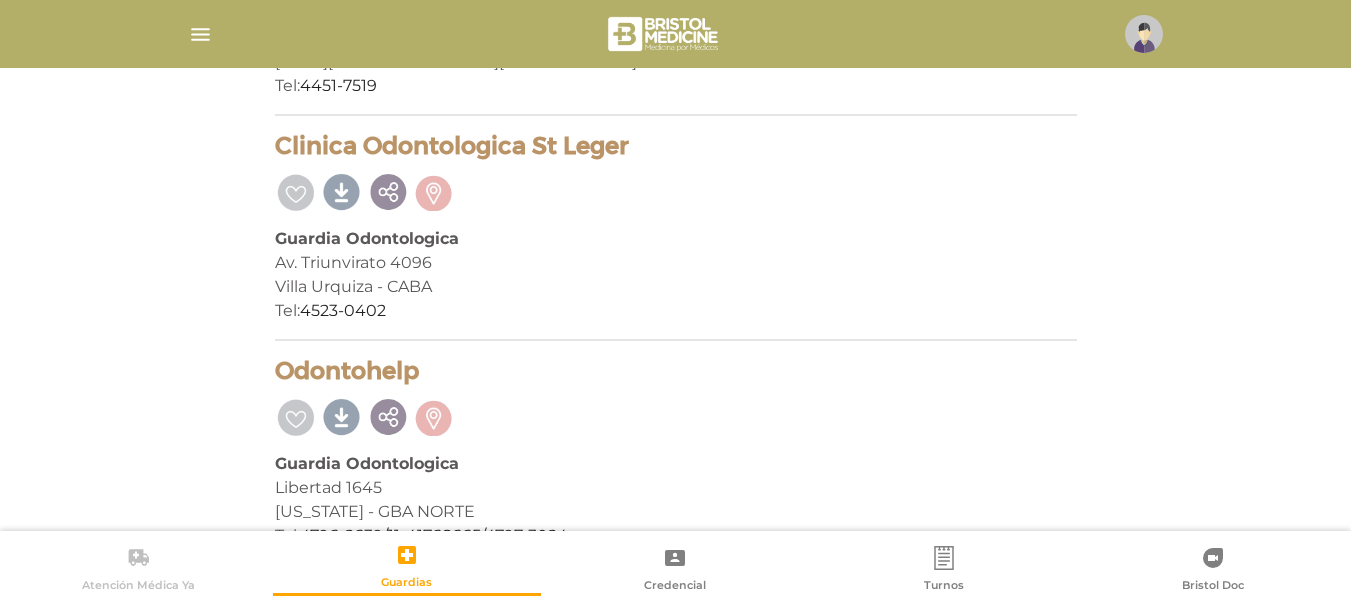 click 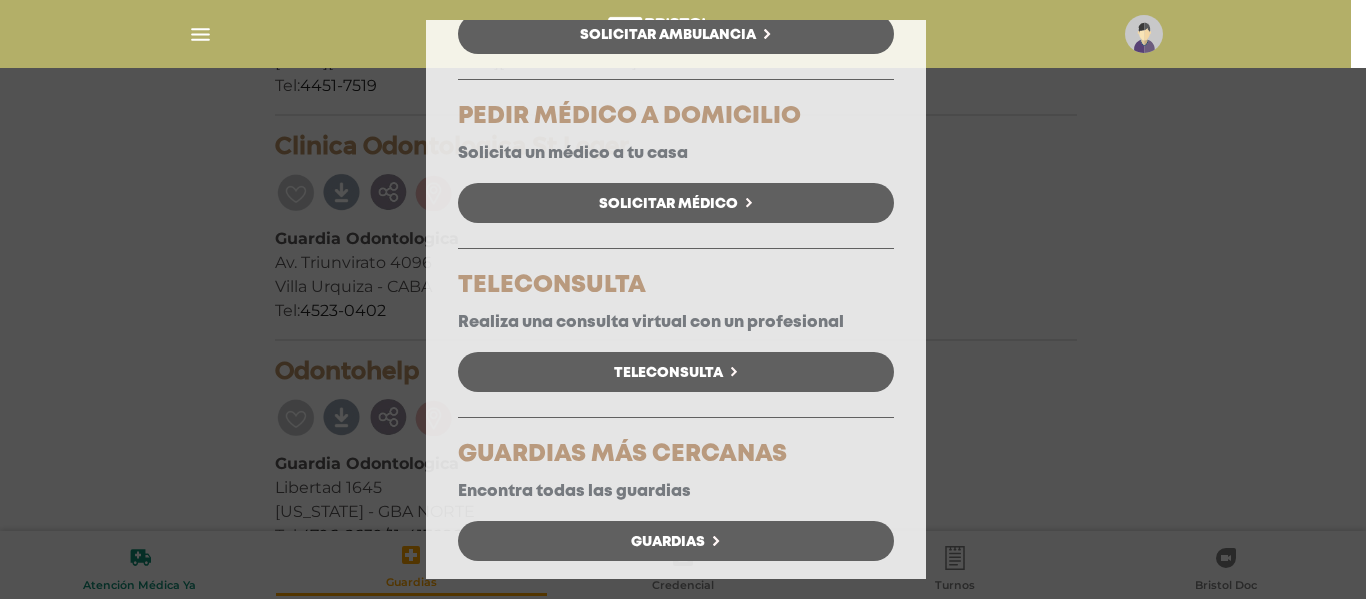 scroll, scrollTop: 240, scrollLeft: 0, axis: vertical 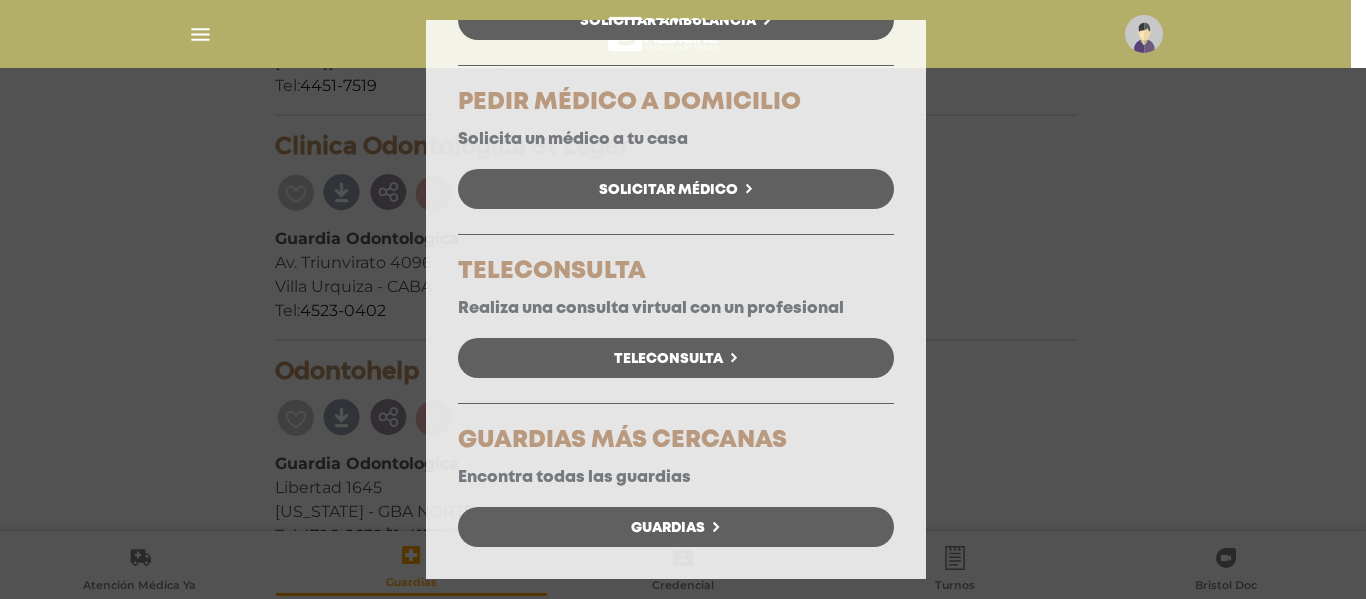 click on "Guardias" at bounding box center [668, 528] 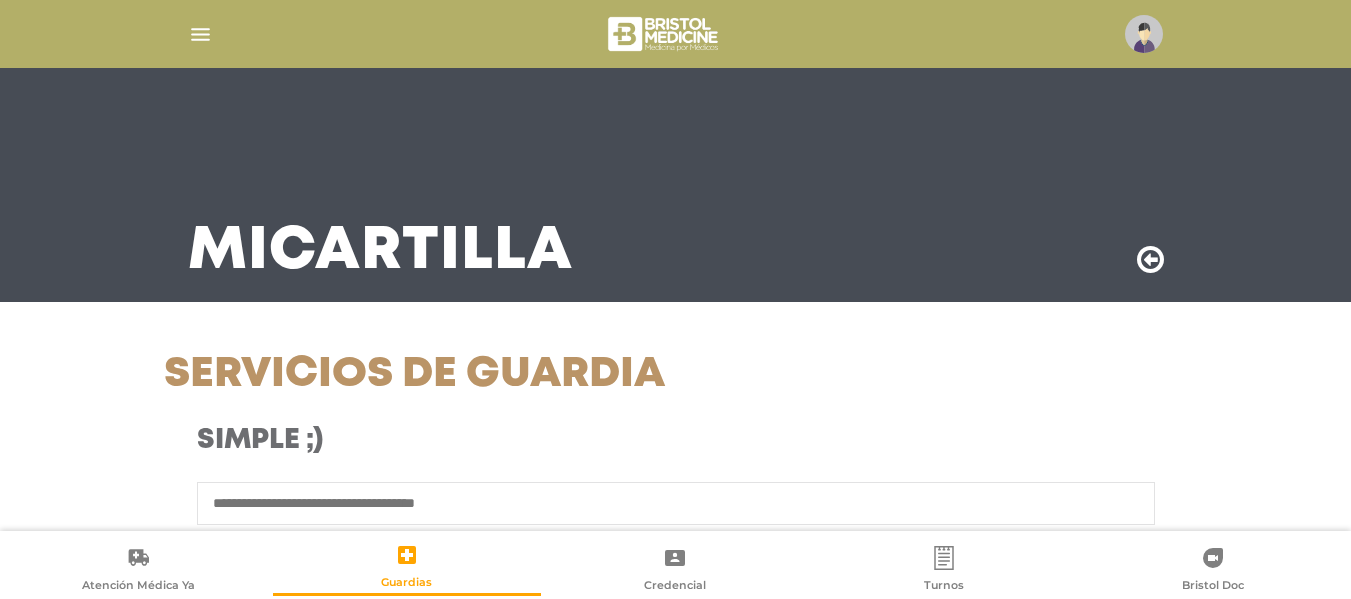 scroll, scrollTop: 0, scrollLeft: 0, axis: both 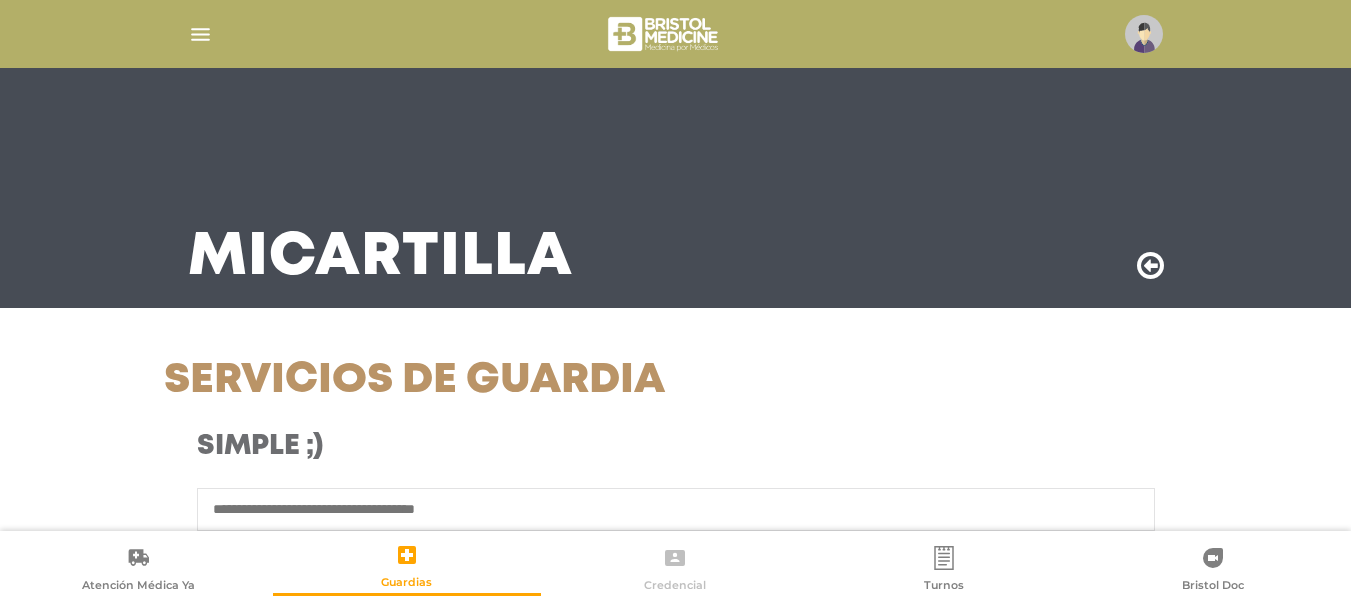 click 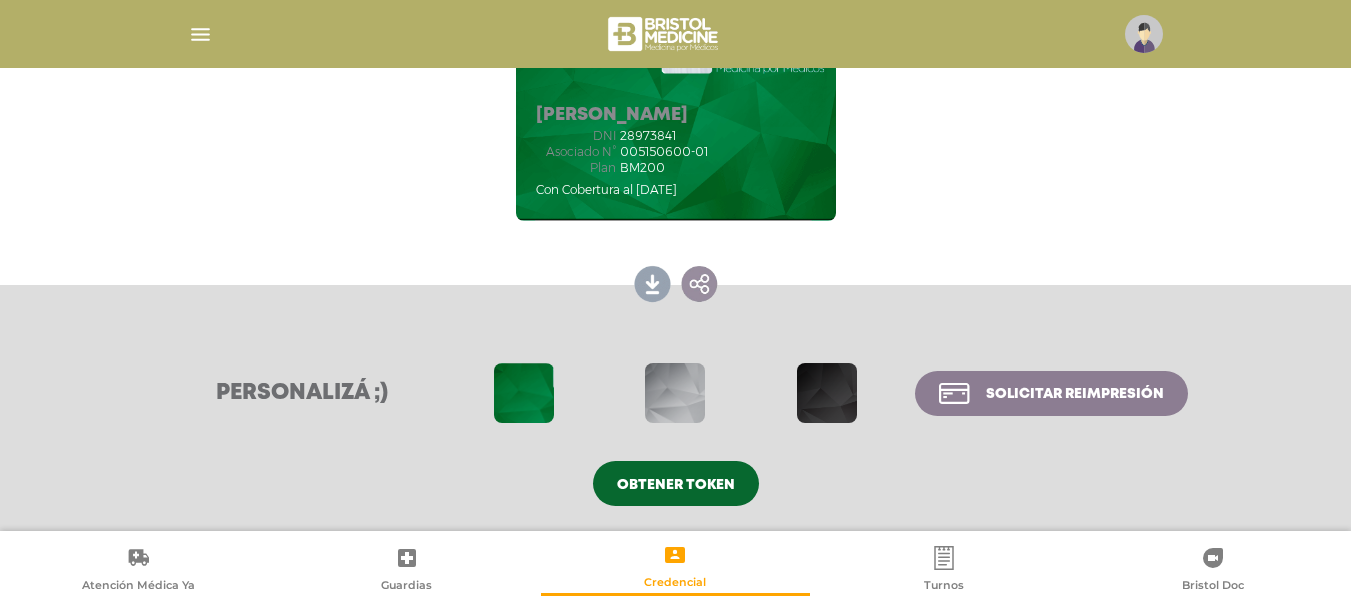 scroll, scrollTop: 340, scrollLeft: 0, axis: vertical 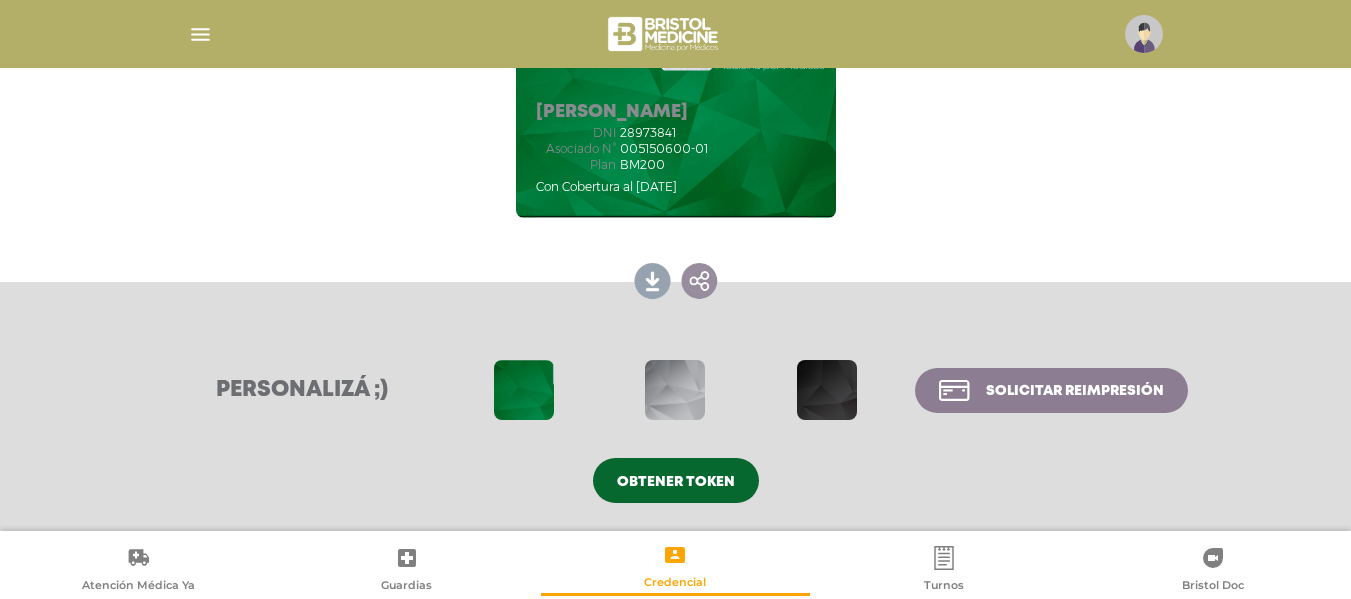 click at bounding box center (200, 34) 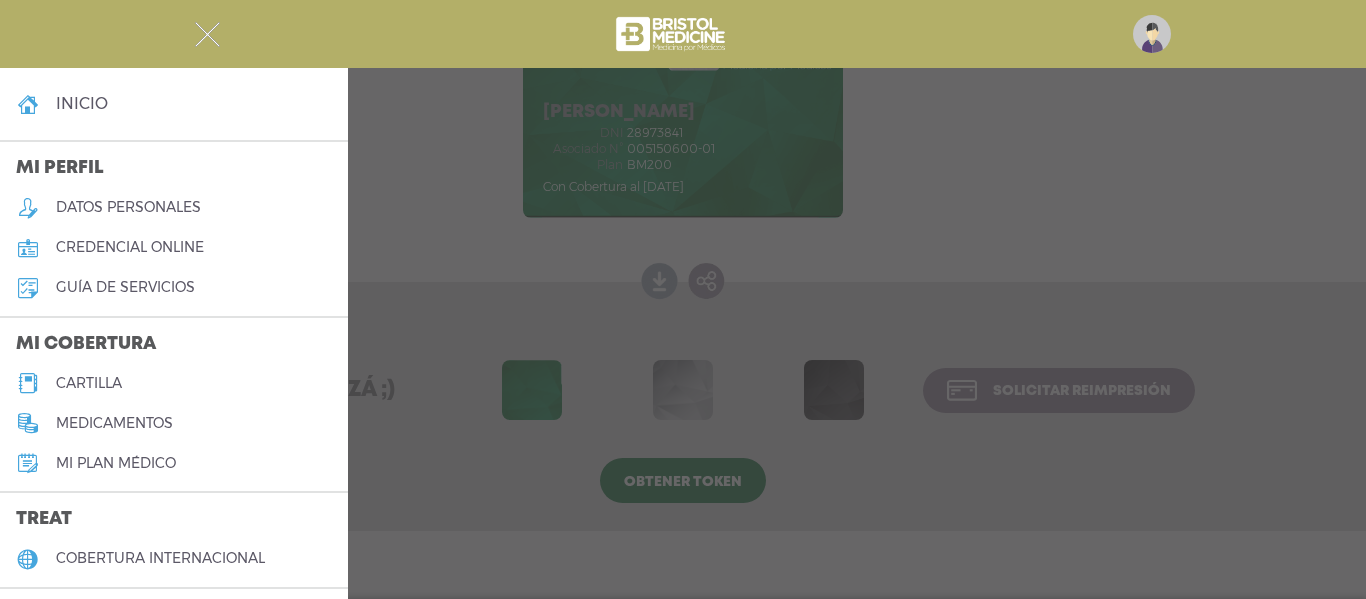 click on "datos personales" at bounding box center [128, 207] 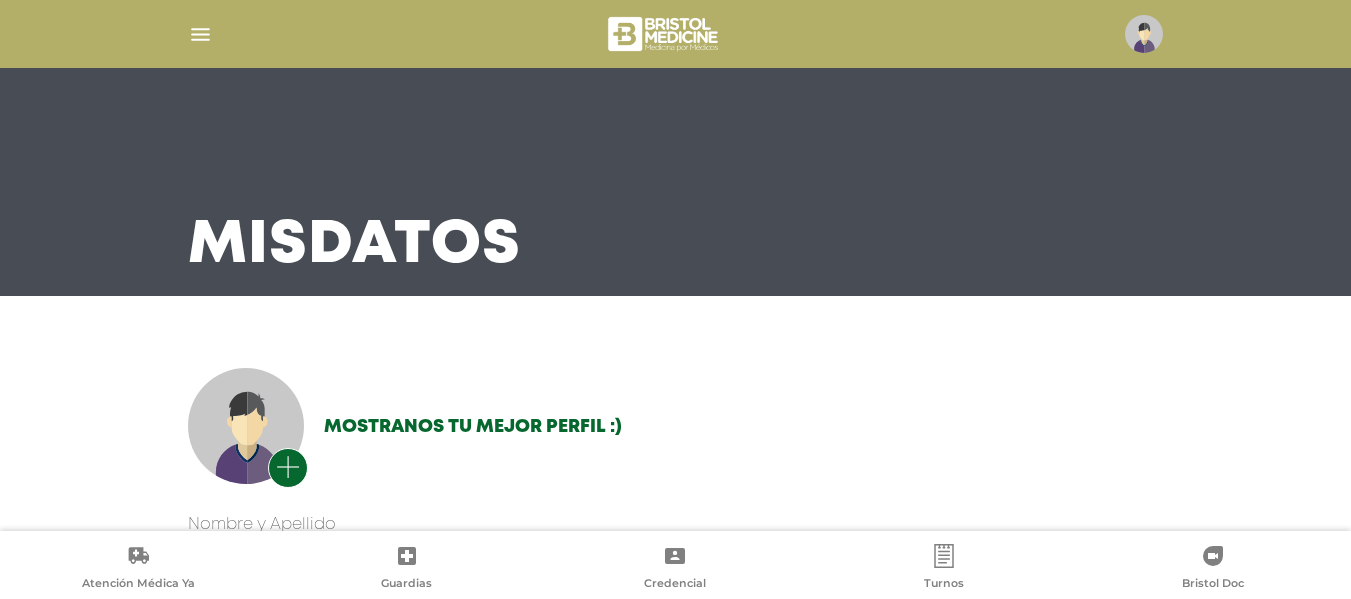 scroll, scrollTop: 0, scrollLeft: 0, axis: both 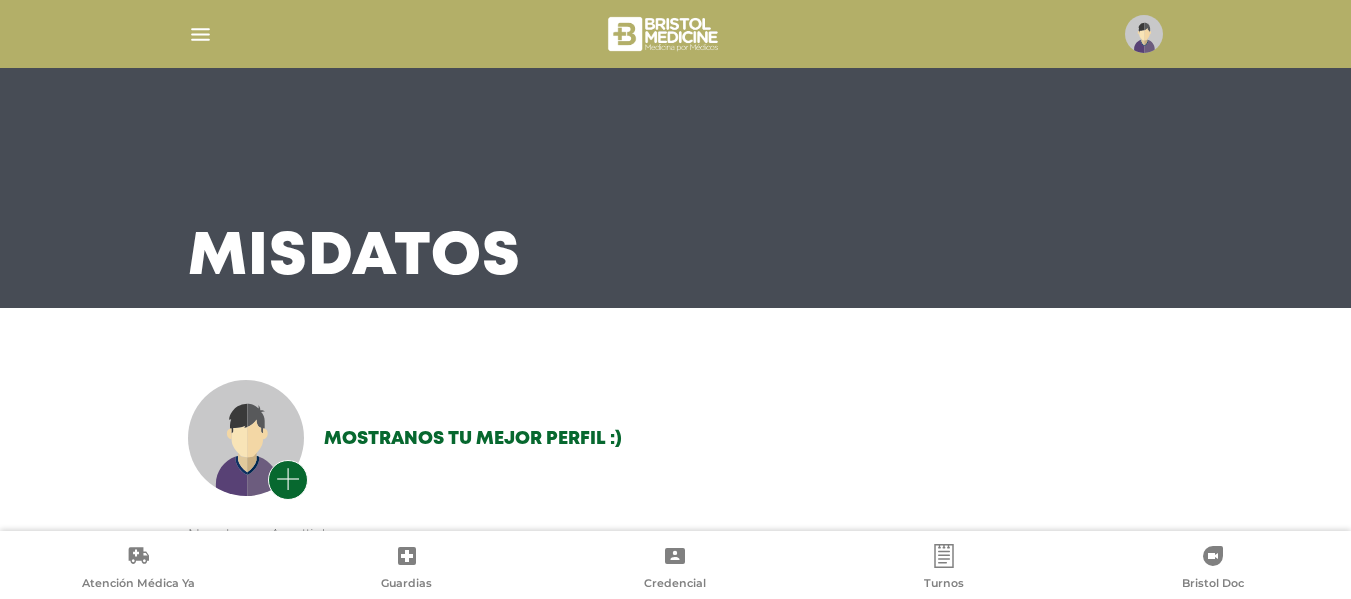 click at bounding box center [200, 34] 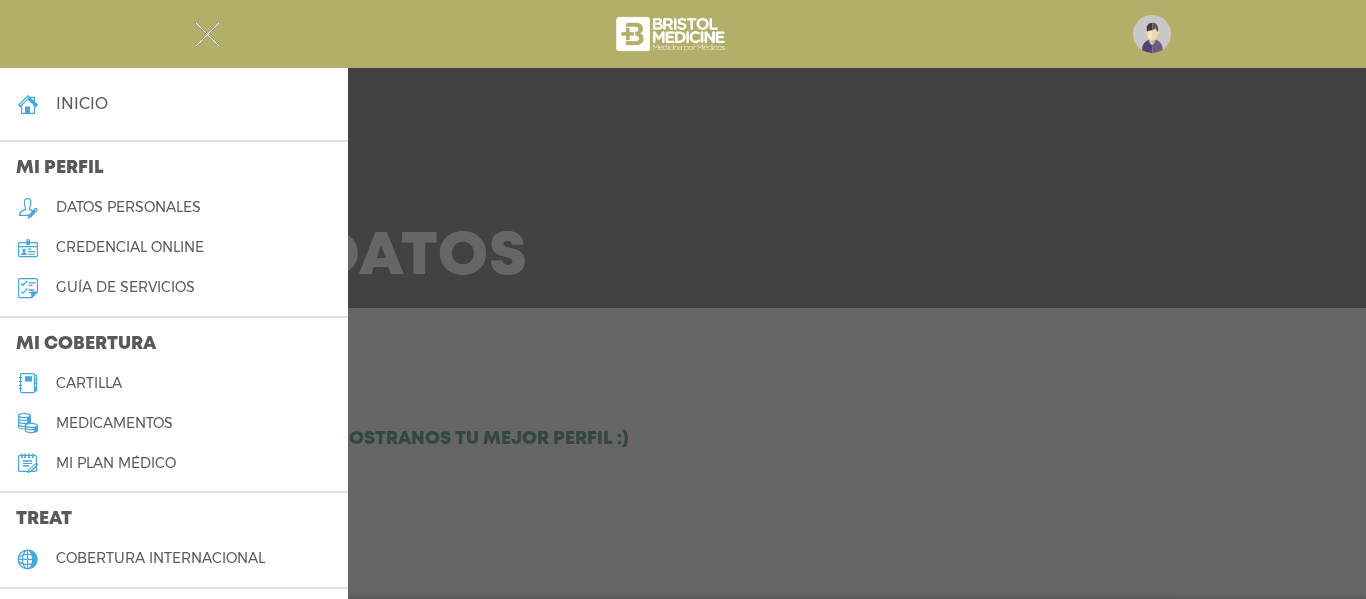 click on "guía de servicios" at bounding box center [125, 287] 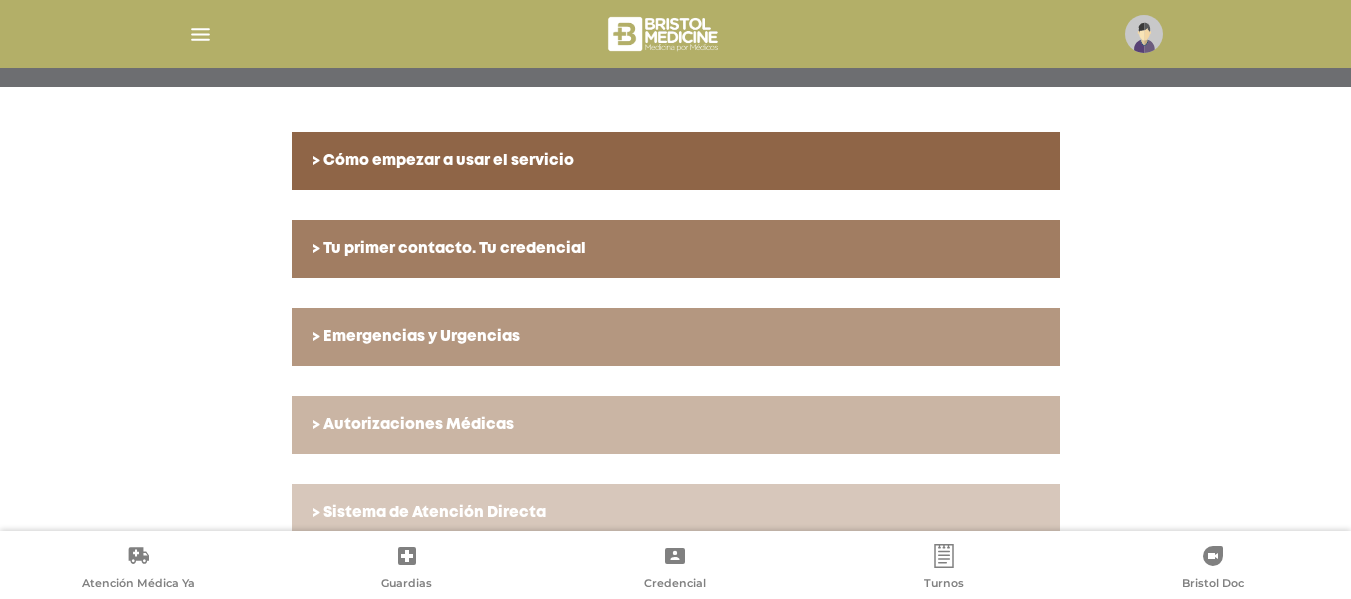 scroll, scrollTop: 400, scrollLeft: 0, axis: vertical 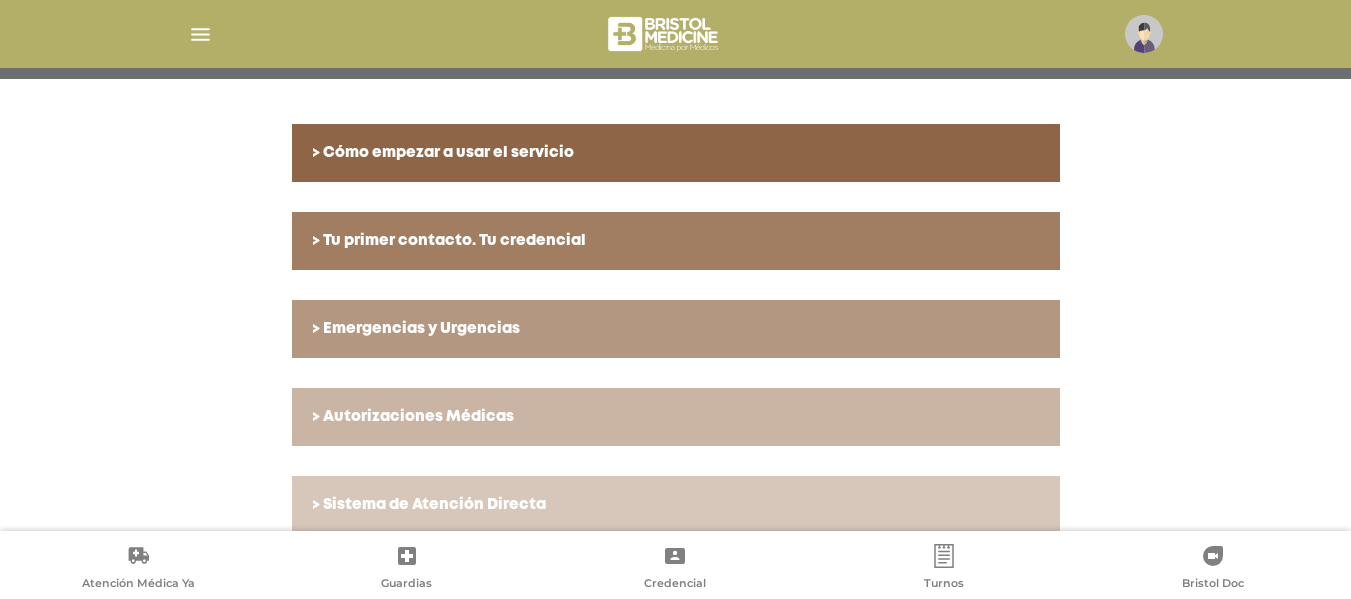 click on "> Cómo empezar a usar el servicio" at bounding box center (676, 153) 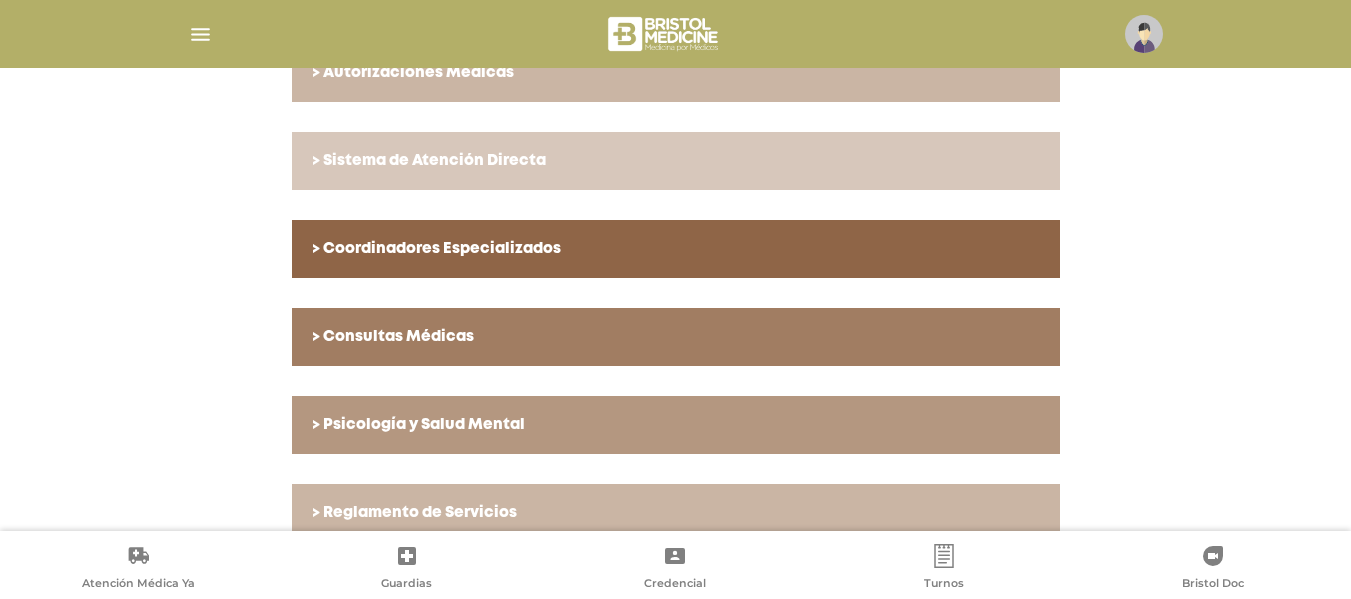 scroll, scrollTop: 936, scrollLeft: 0, axis: vertical 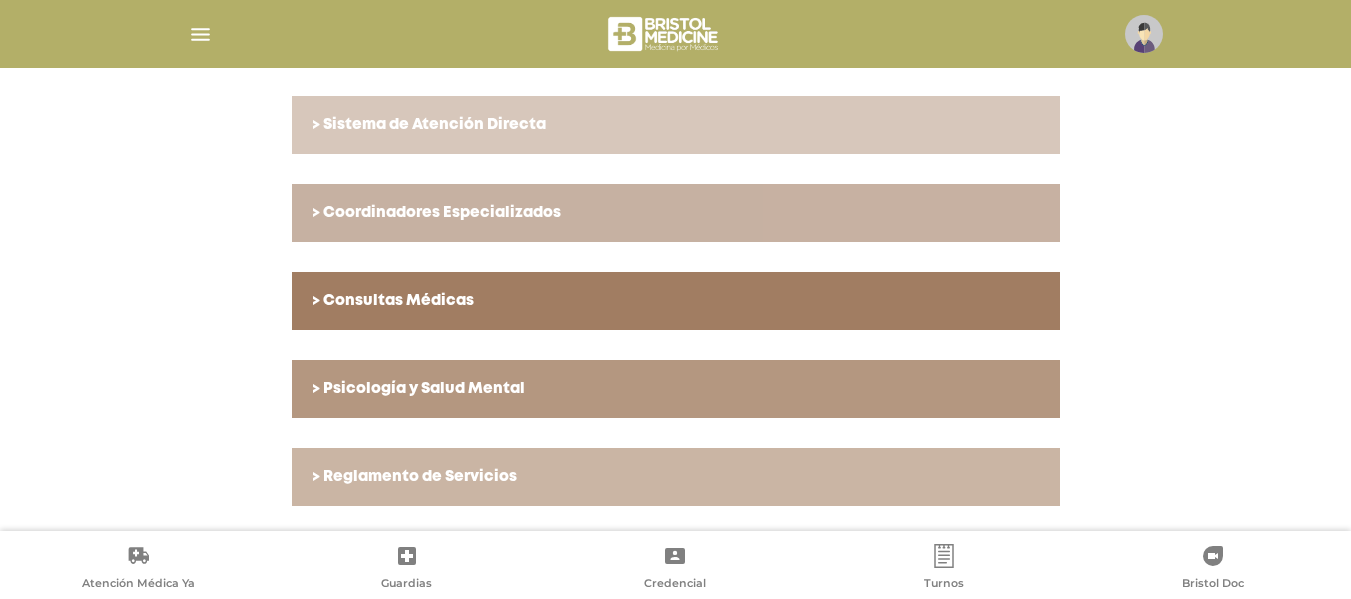 click on "> Coordinadores Especializados" at bounding box center (676, 213) 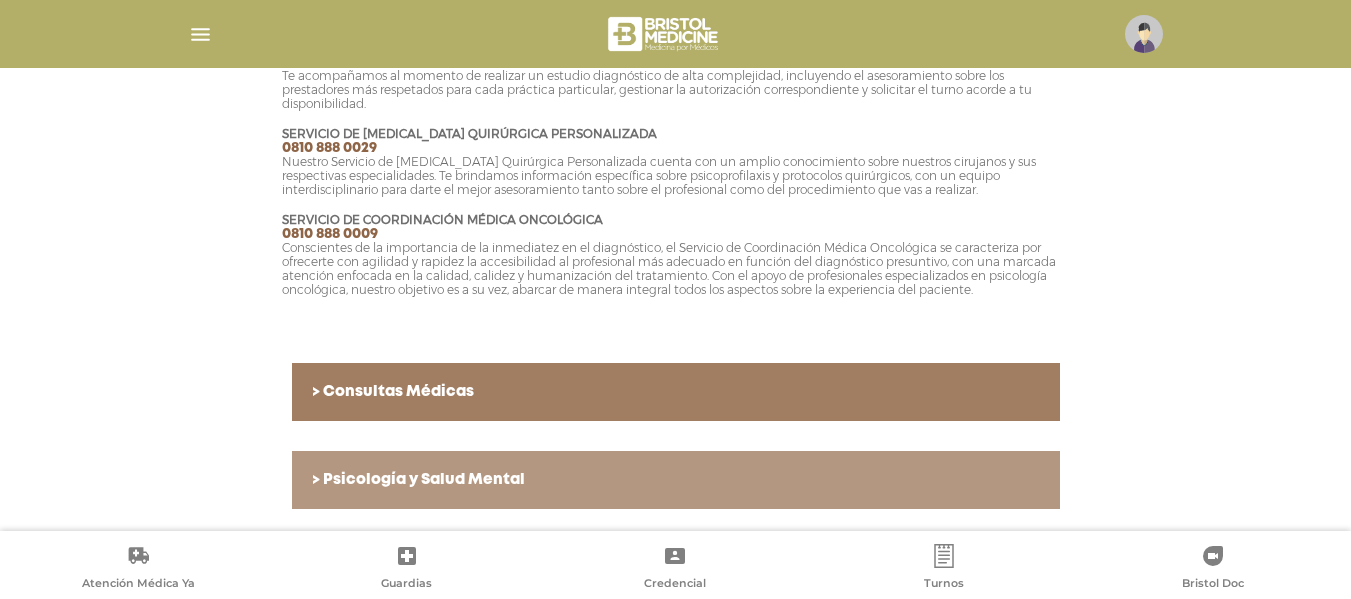 scroll, scrollTop: 1138, scrollLeft: 0, axis: vertical 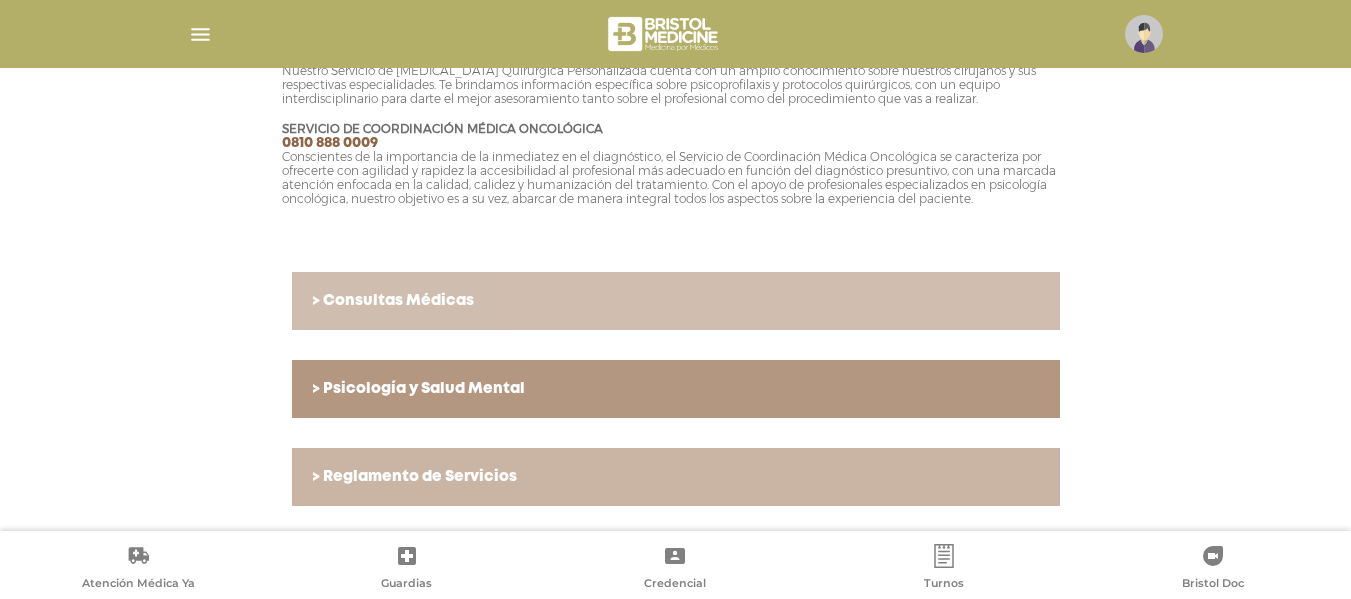 click on "> Consultas Médicas" at bounding box center [676, 301] 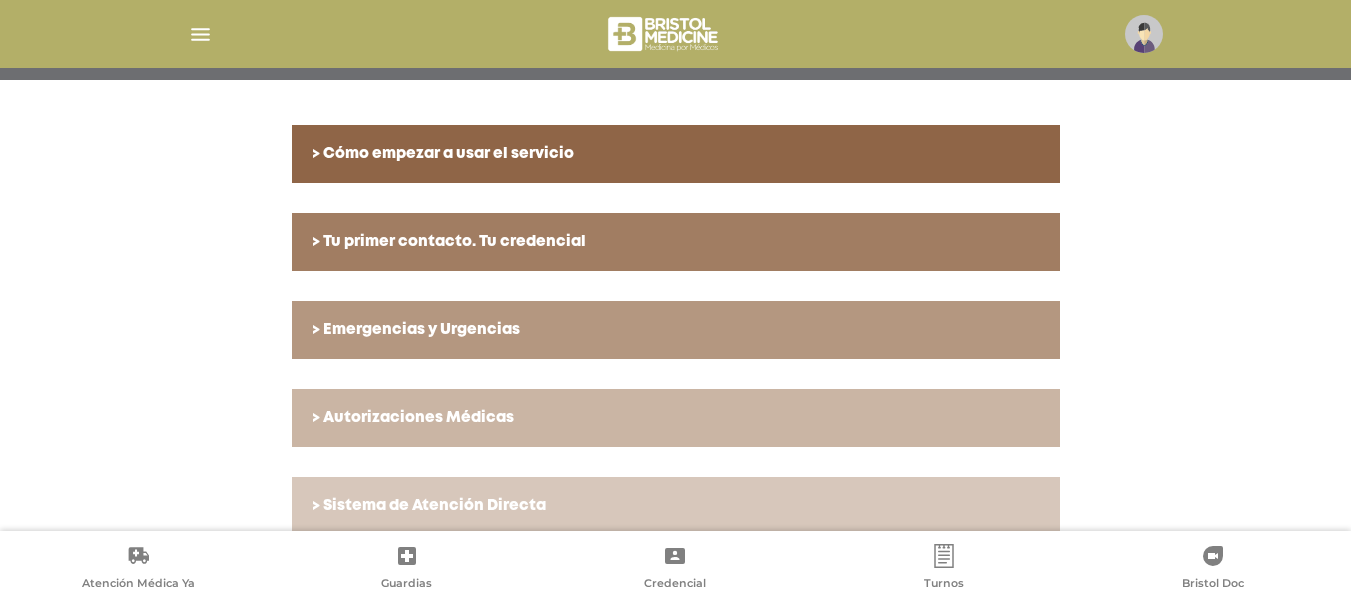 scroll, scrollTop: 110, scrollLeft: 0, axis: vertical 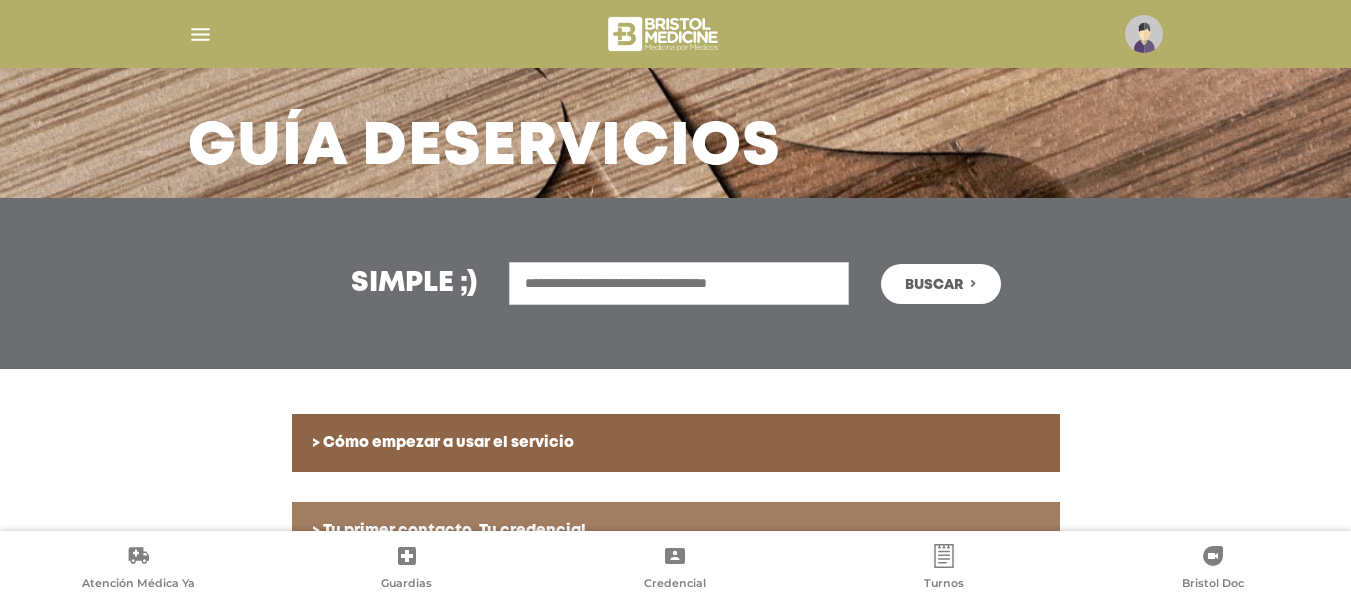 click at bounding box center (200, 34) 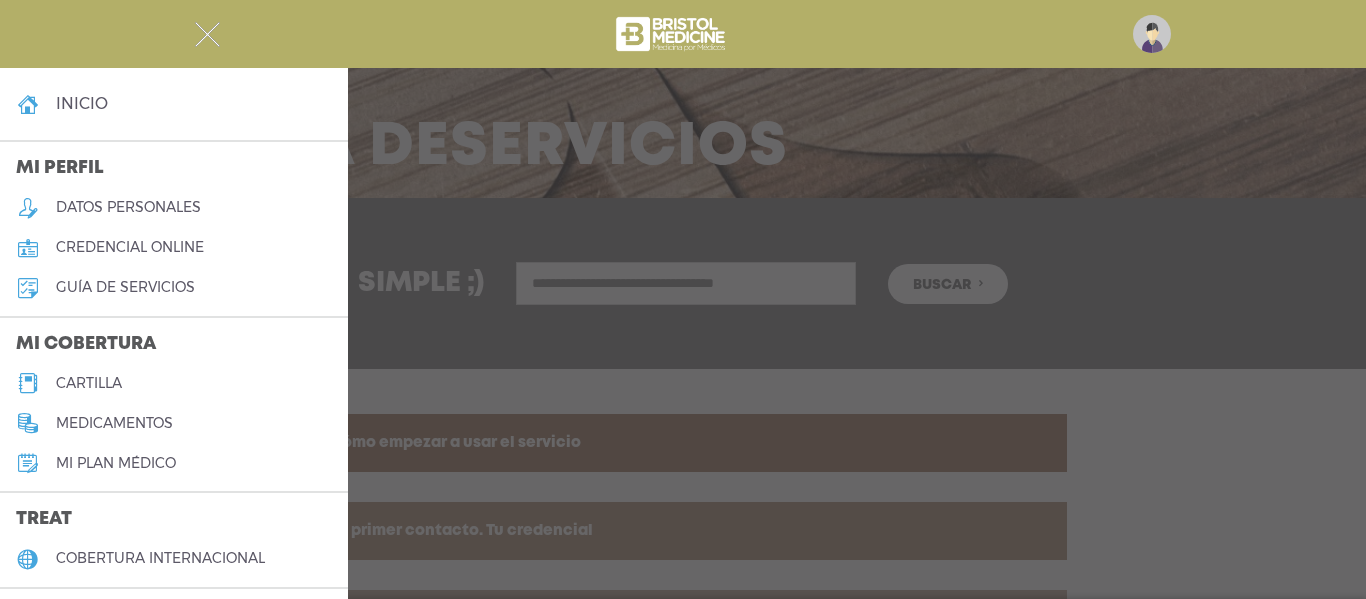 click on "Mi plan médico" at bounding box center [116, 463] 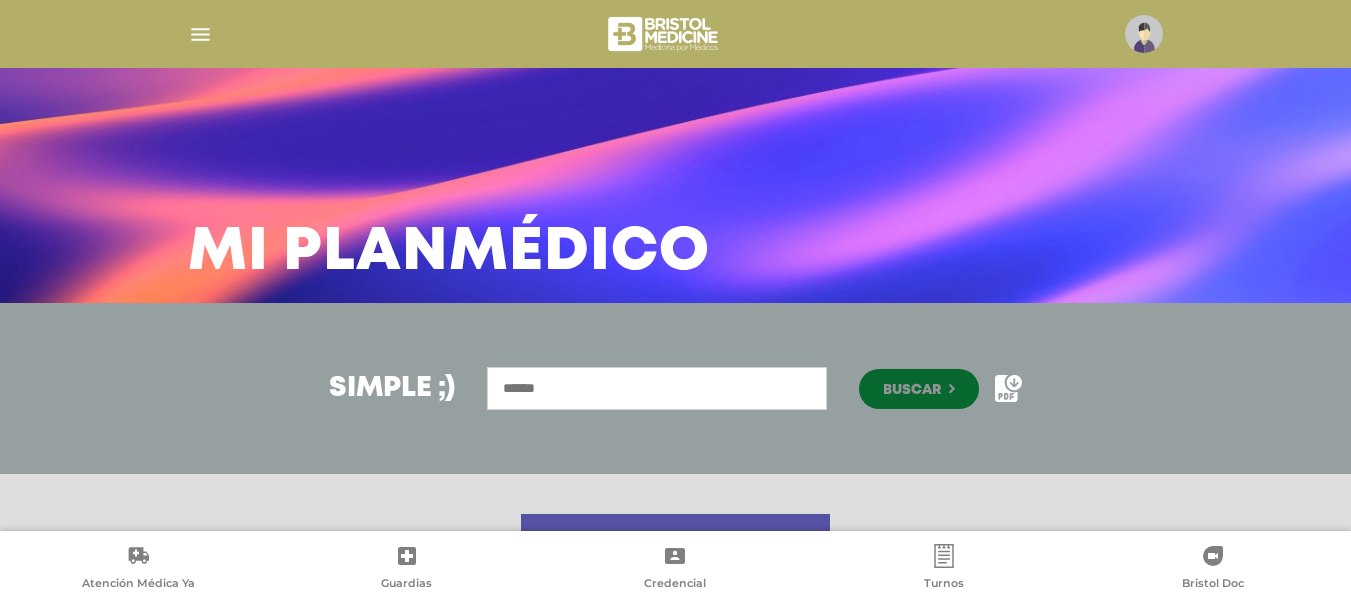 scroll, scrollTop: 0, scrollLeft: 0, axis: both 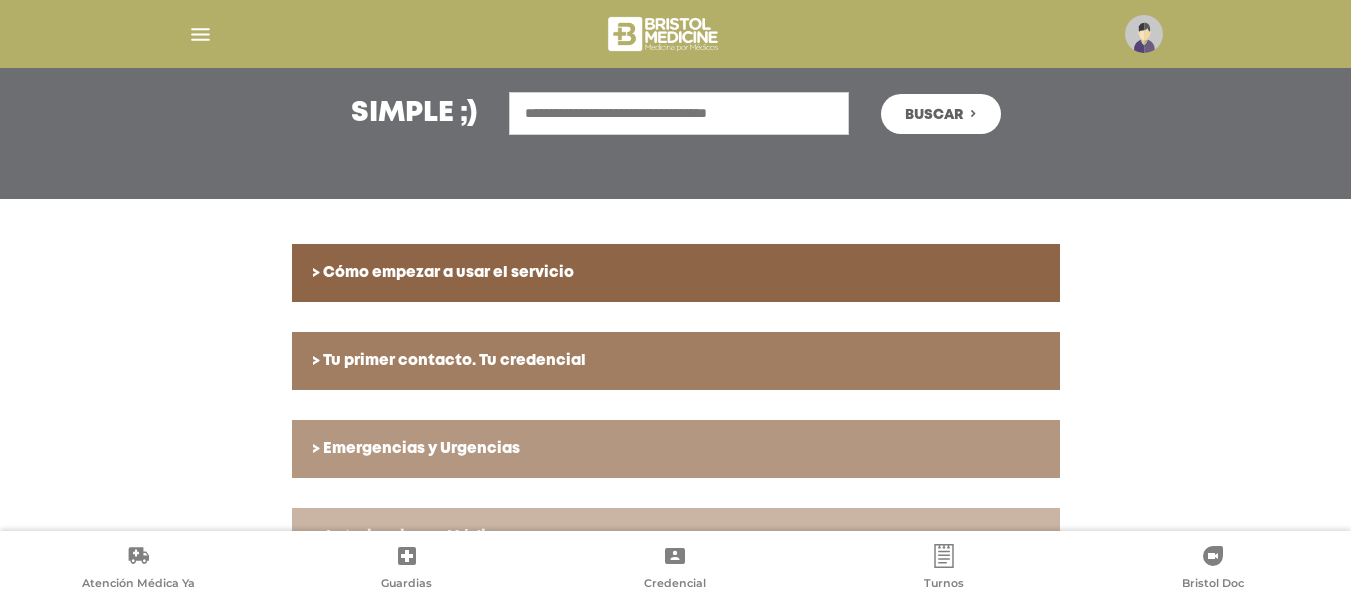 click at bounding box center [200, 34] 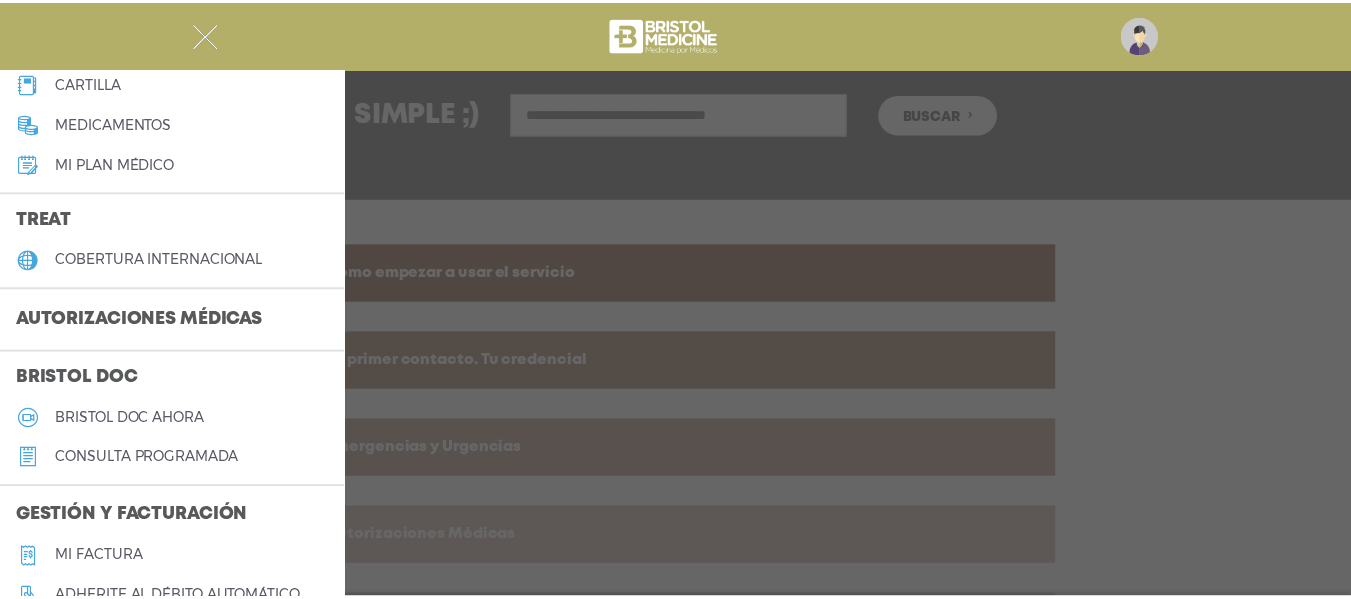 scroll, scrollTop: 400, scrollLeft: 0, axis: vertical 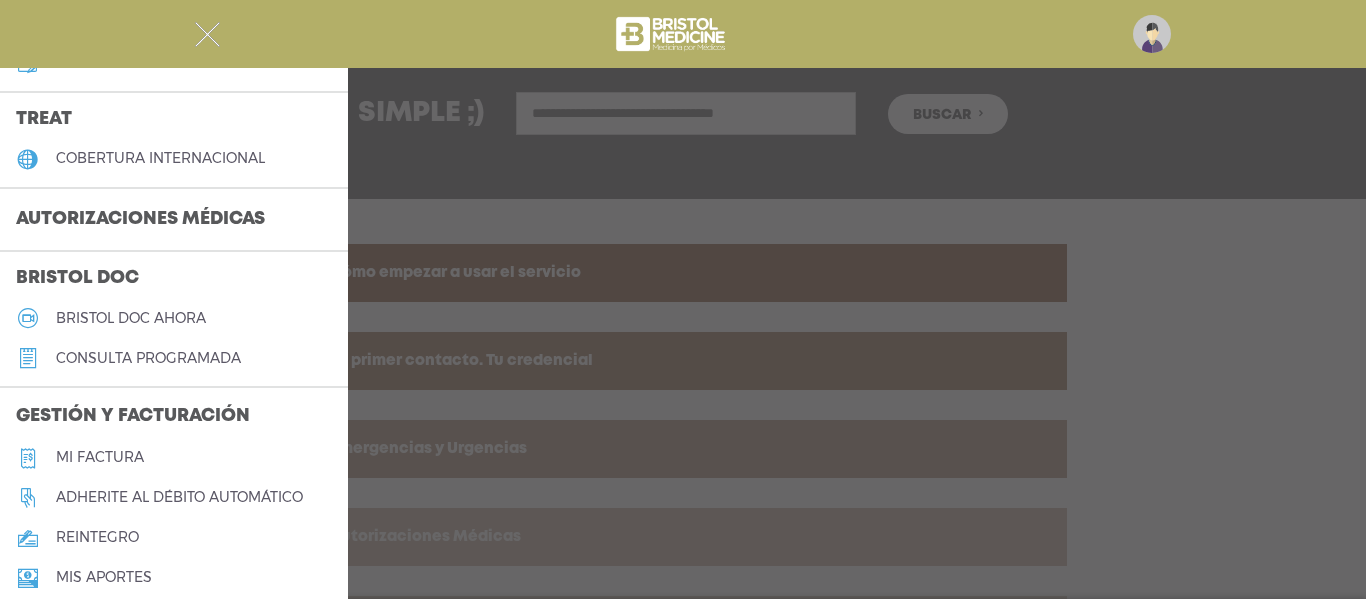 click on "Autorizaciones médicas" at bounding box center [140, 220] 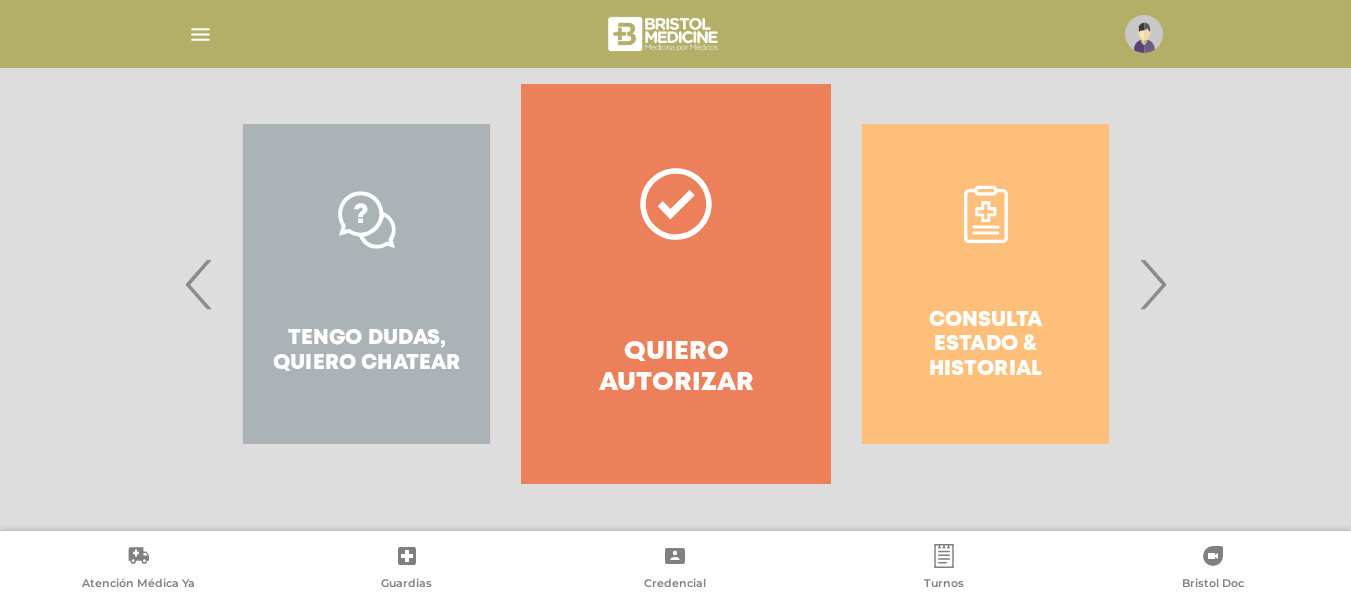 scroll, scrollTop: 405, scrollLeft: 0, axis: vertical 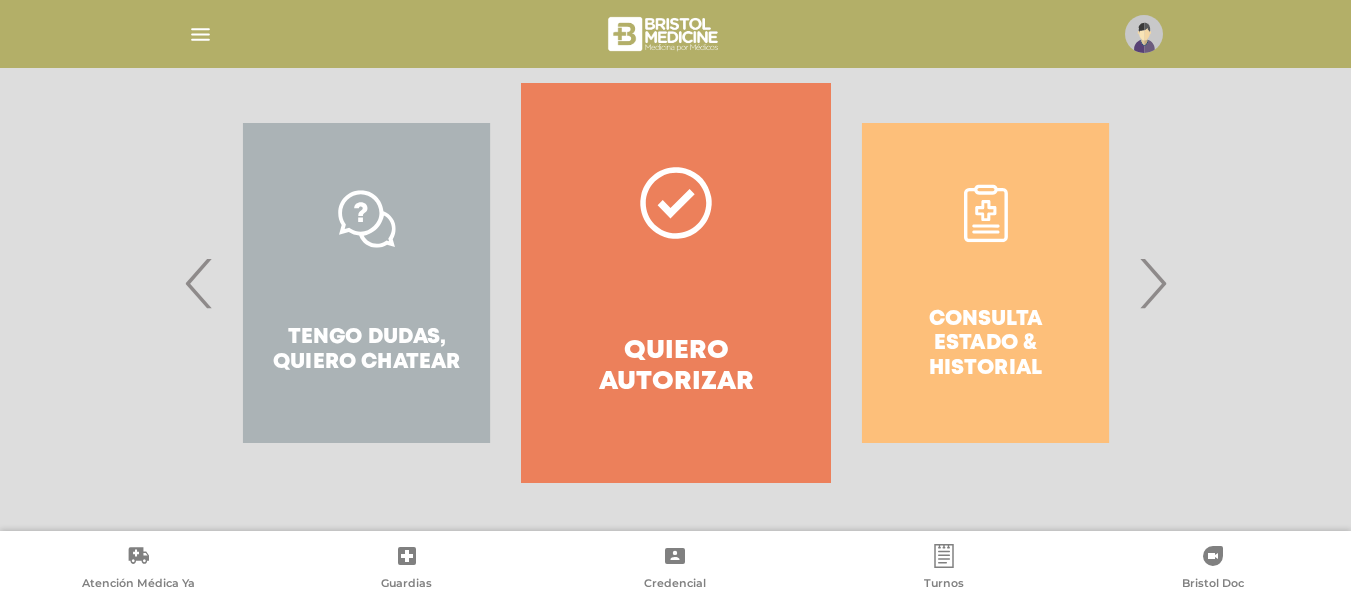click on "Consulta estado & historial" at bounding box center (985, 283) 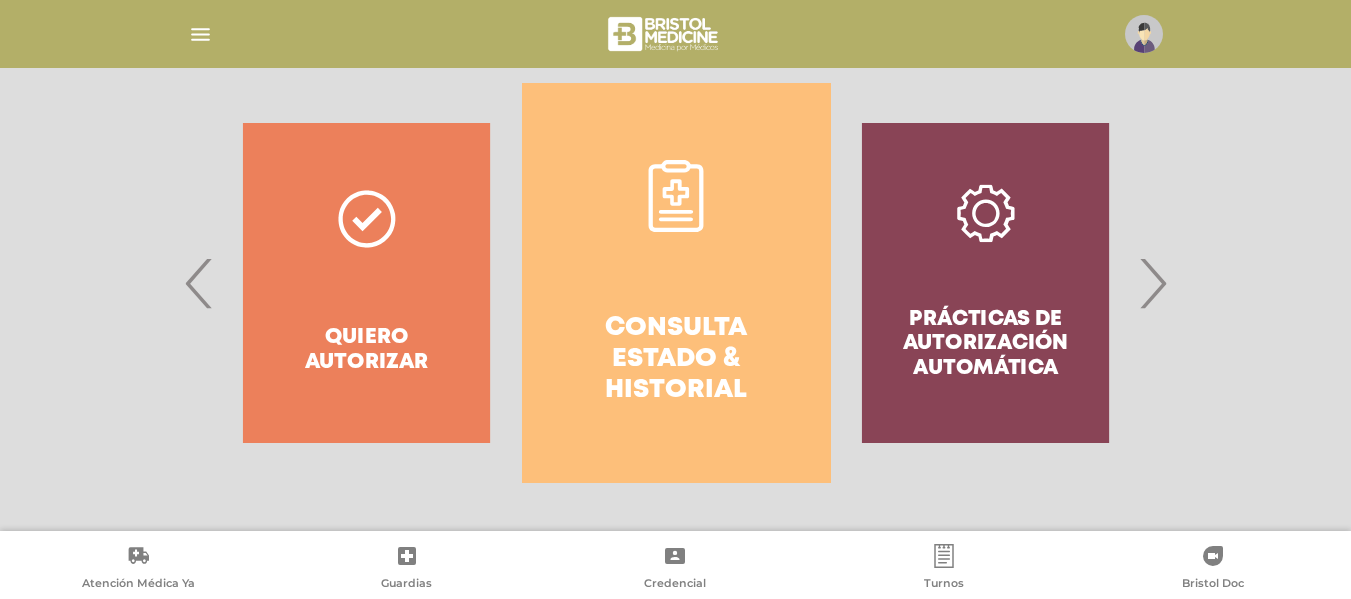 click on "Consulta estado & historial" at bounding box center [676, 283] 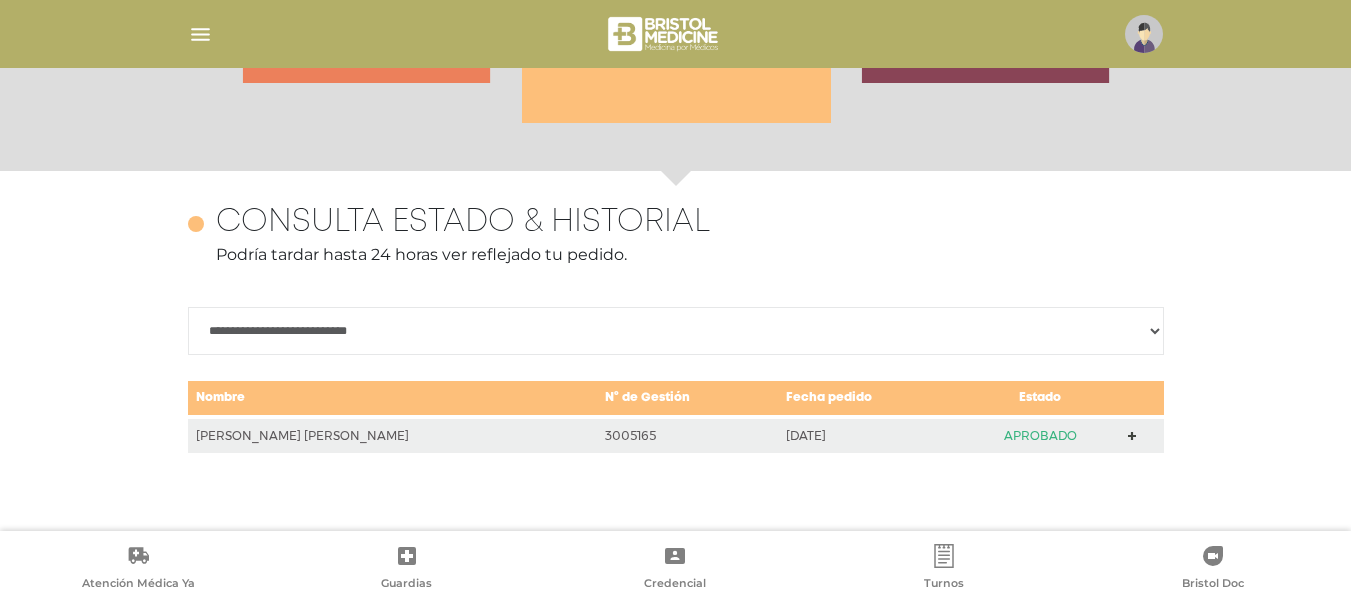 scroll, scrollTop: 868, scrollLeft: 0, axis: vertical 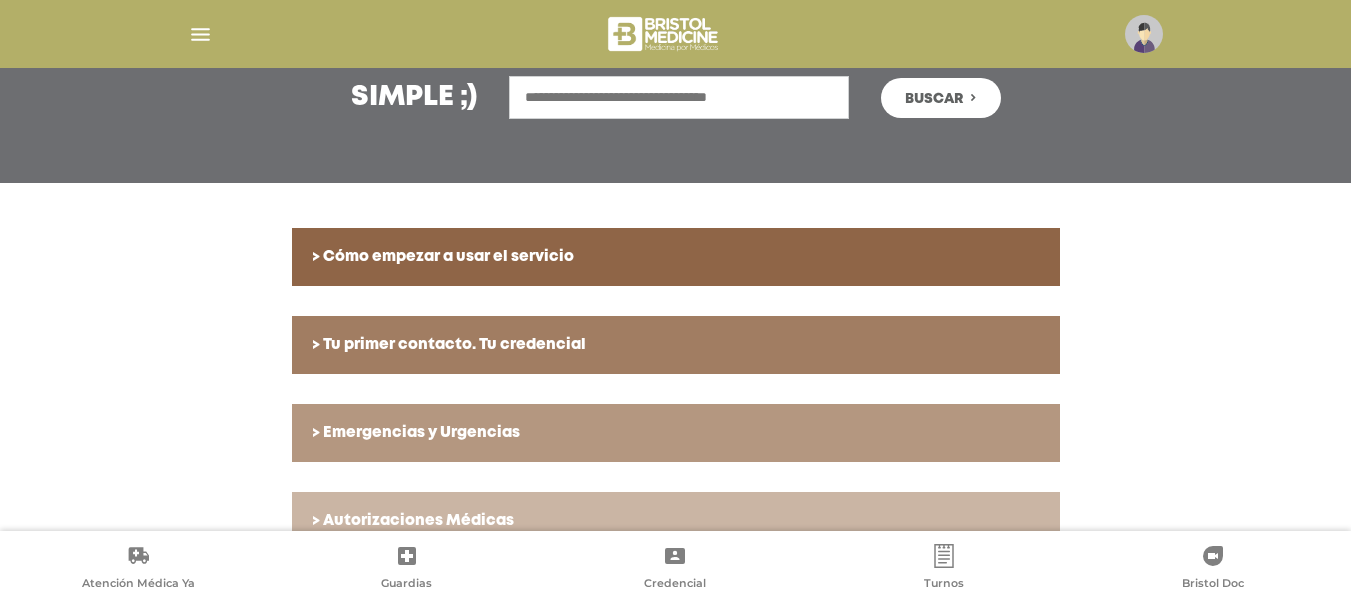 click at bounding box center [200, 34] 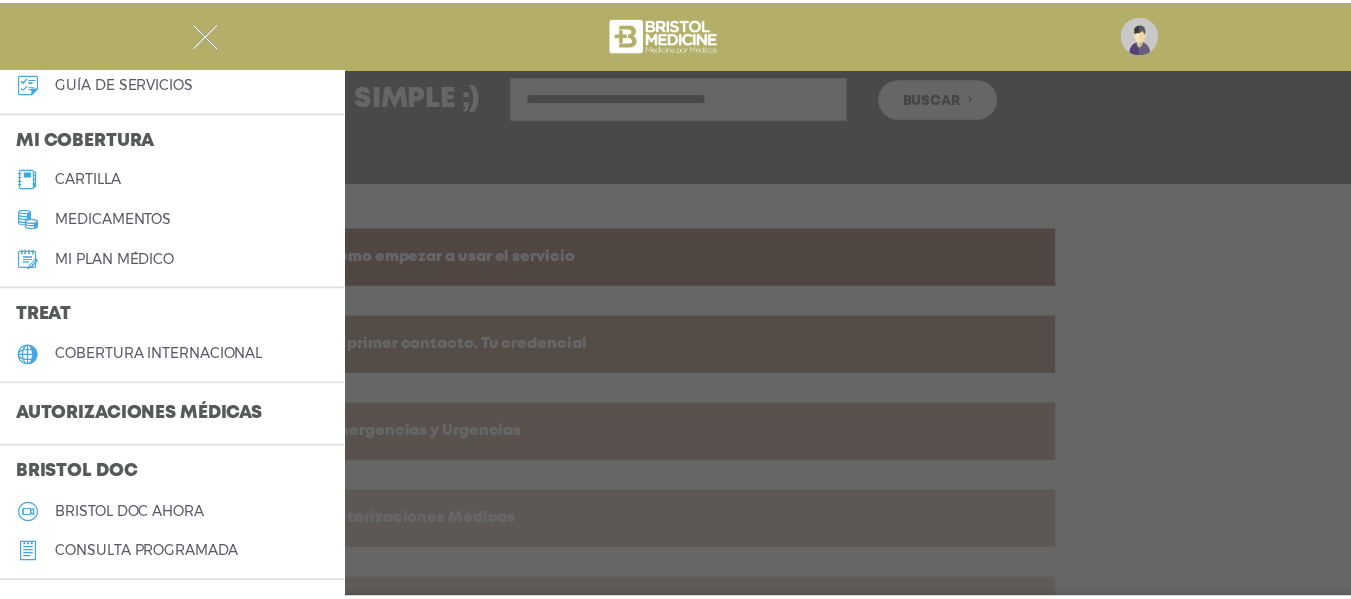 scroll, scrollTop: 0, scrollLeft: 0, axis: both 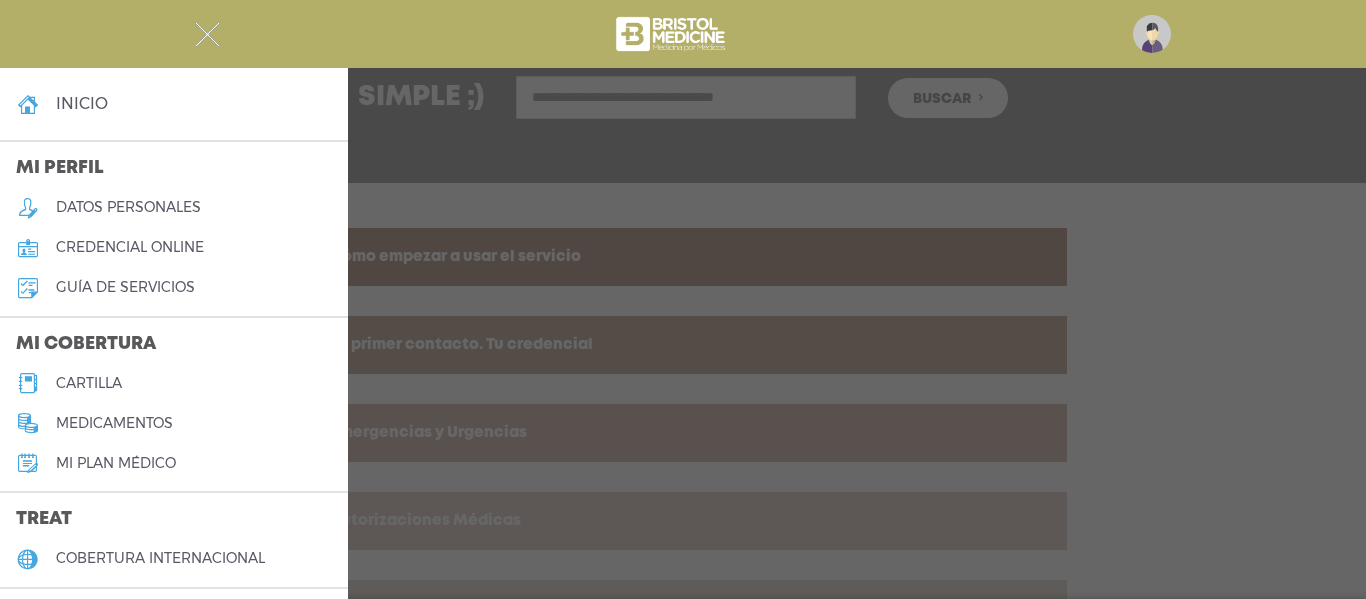 click at bounding box center (683, 299) 